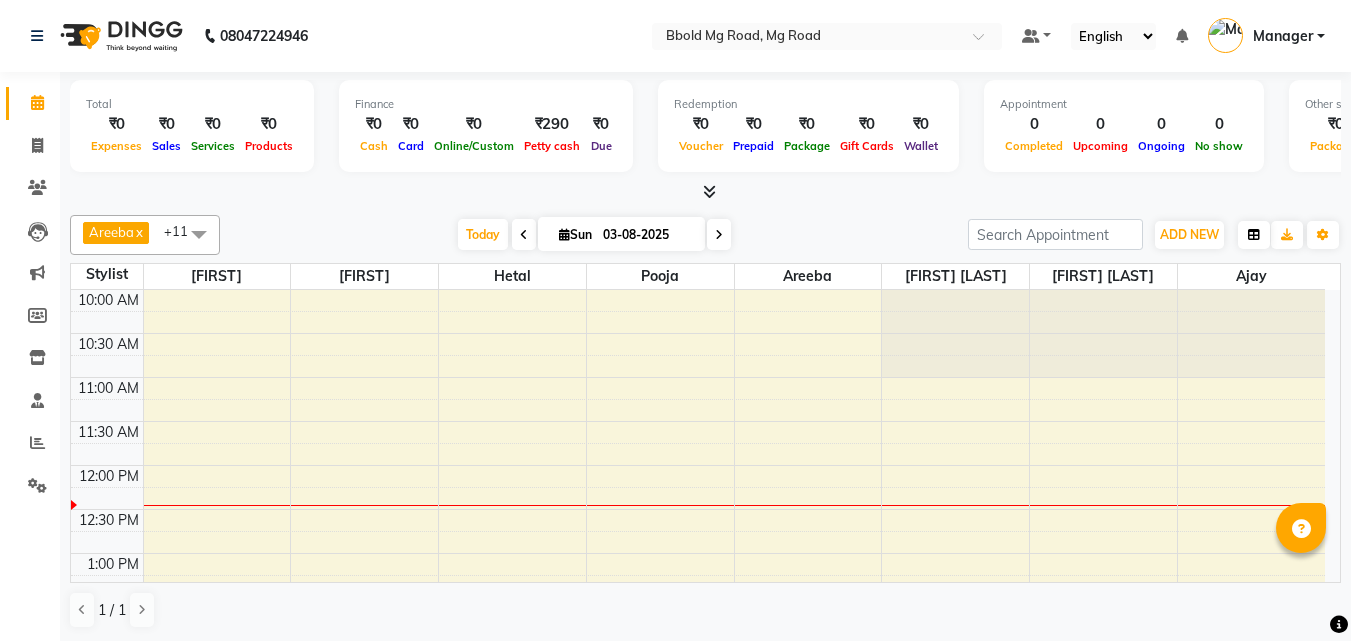 scroll, scrollTop: 0, scrollLeft: 0, axis: both 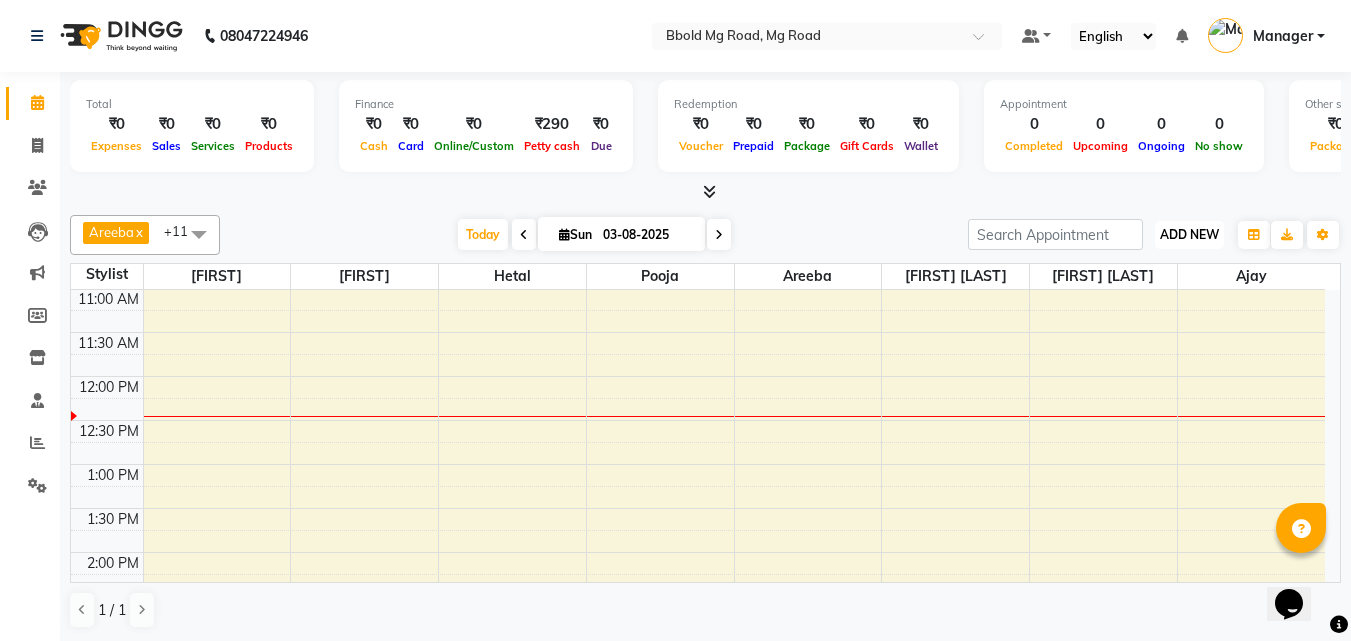 click on "ADD NEW" at bounding box center (1189, 234) 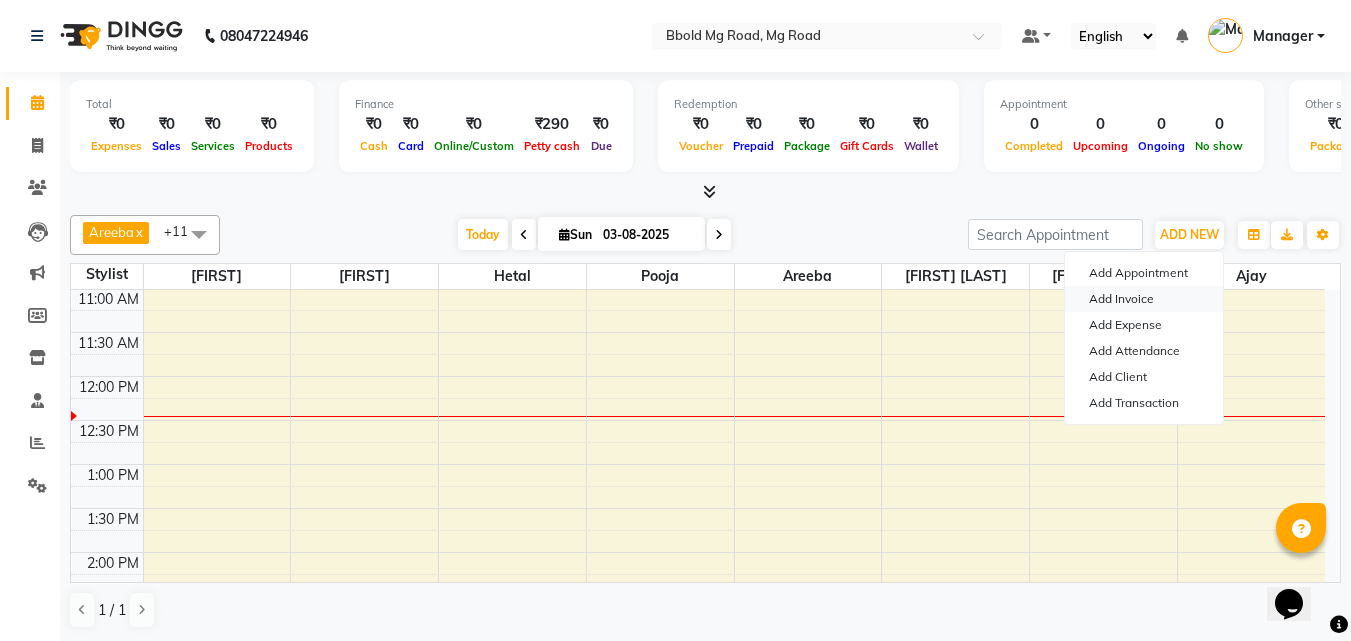 click on "Add Invoice" at bounding box center [1144, 299] 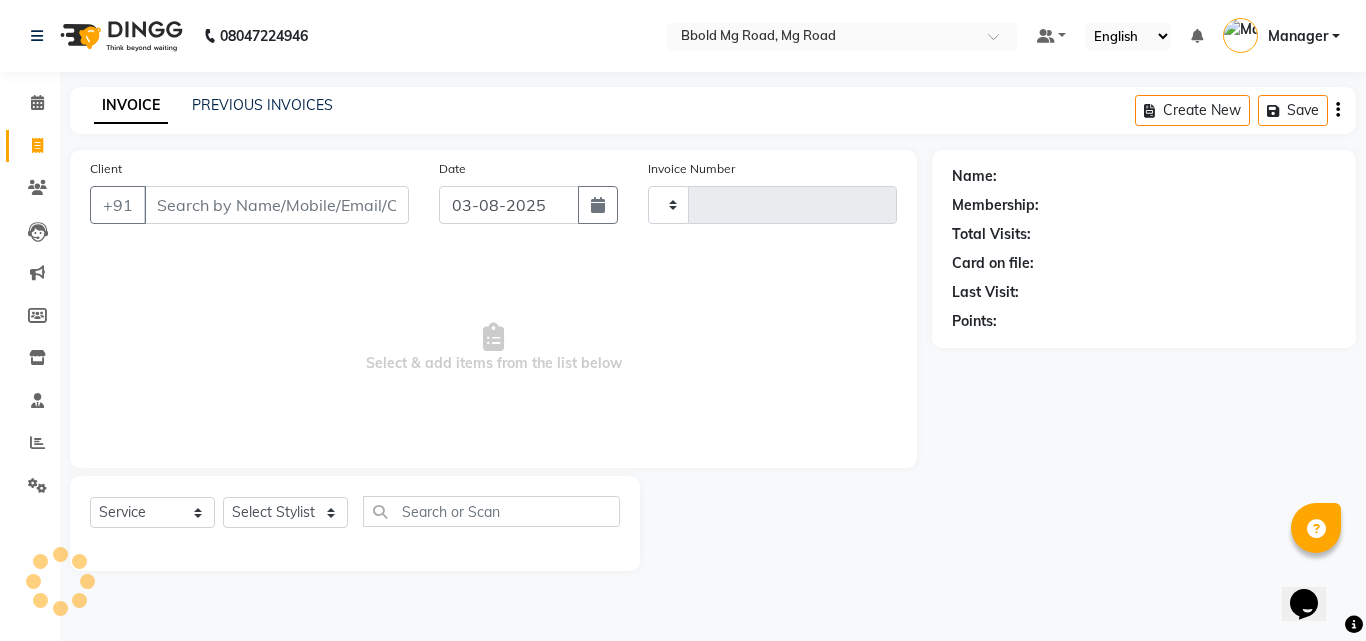 type on "1981" 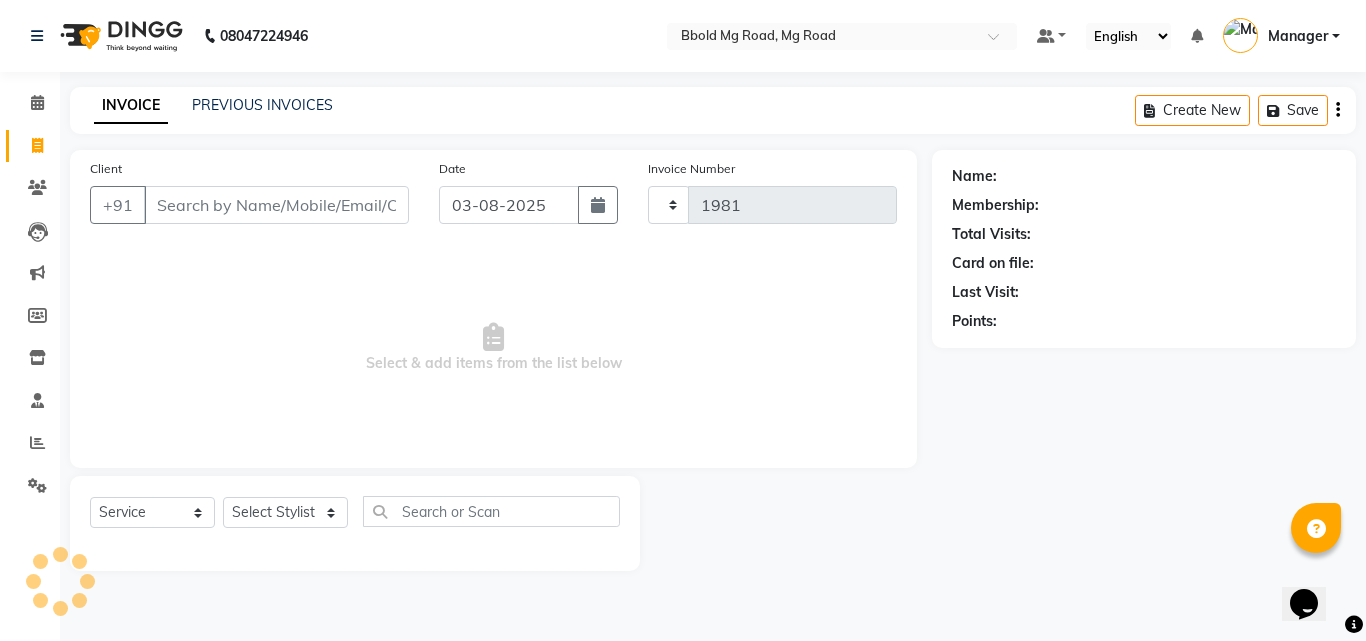 select on "7353" 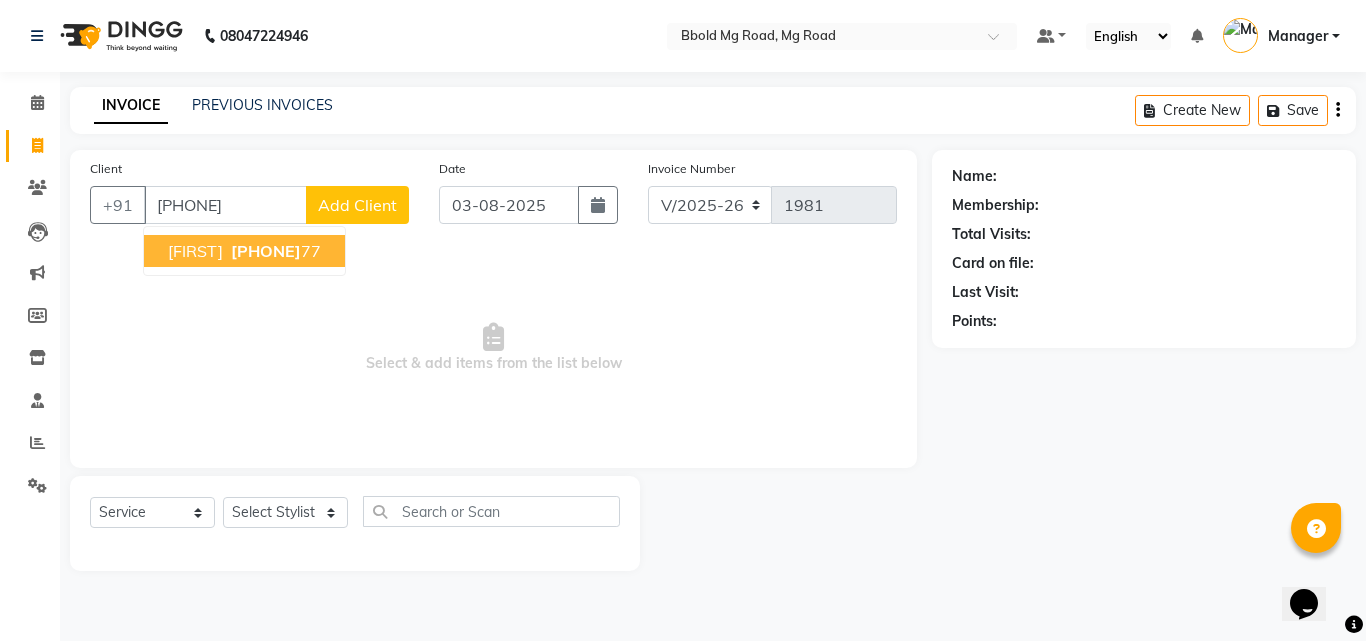 click on "98196696" at bounding box center (266, 251) 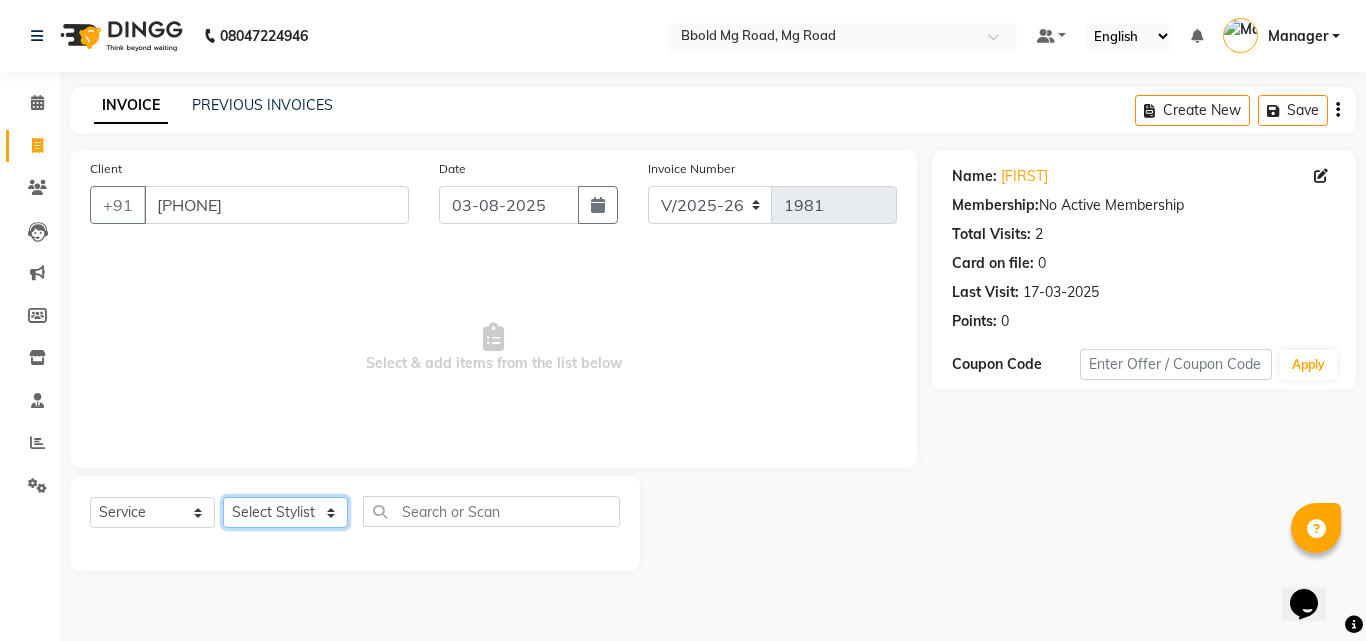 click on "Select Stylist Aarish Qureshi ajay Areeba Hetal  karan Mahima Kelkar Manager Nadeem  Pooja  priya mangr Samiya  Sonam Soni Zeenat" 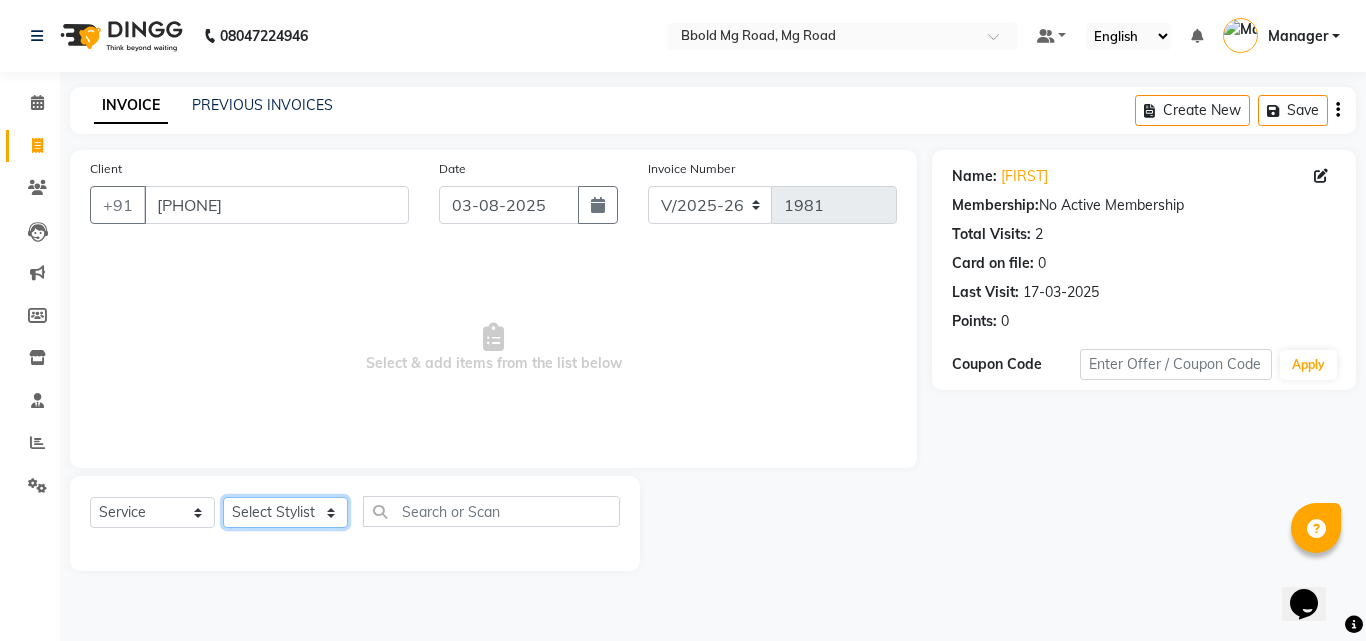 select on "63650" 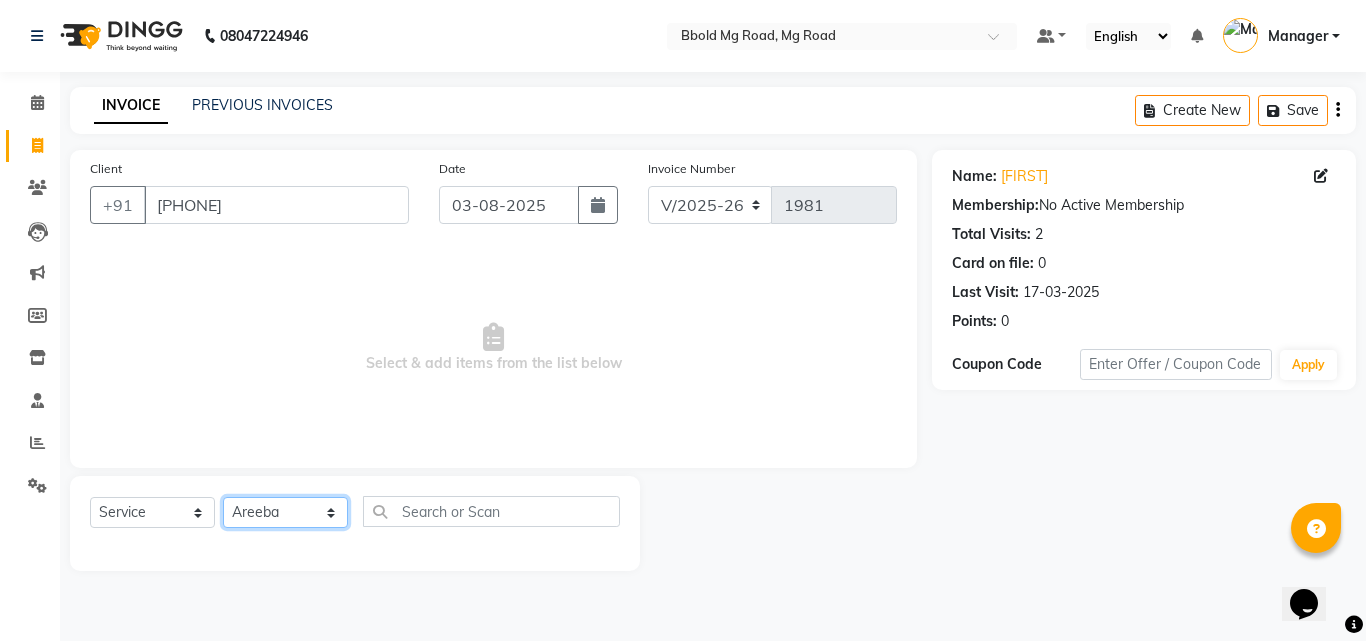 click on "Select Stylist Aarish Qureshi ajay Areeba Hetal  karan Mahima Kelkar Manager Nadeem  Pooja  priya mangr Samiya  Sonam Soni Zeenat" 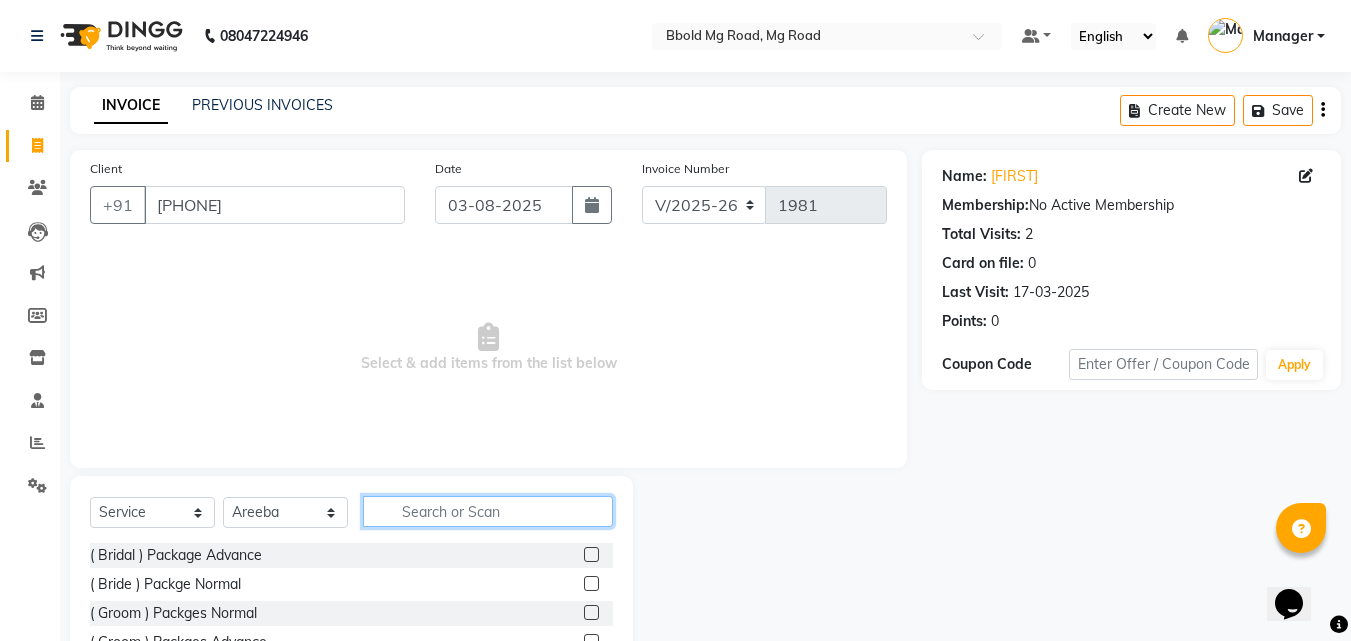 click 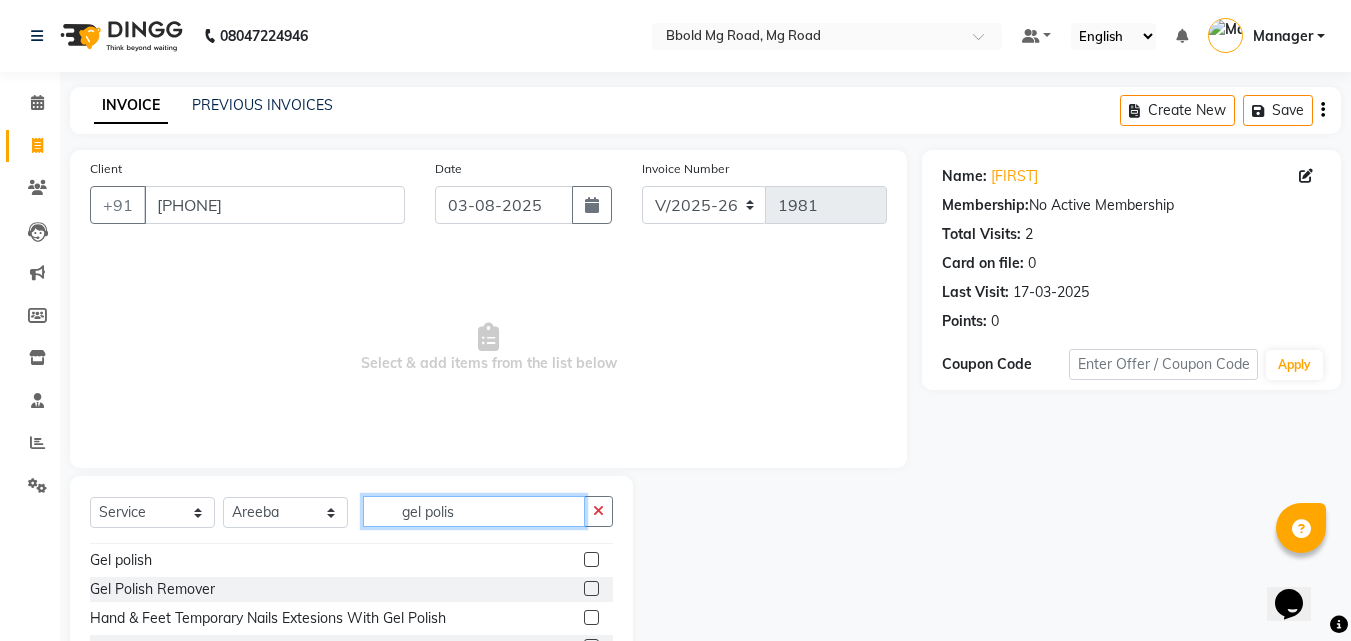 scroll, scrollTop: 141, scrollLeft: 0, axis: vertical 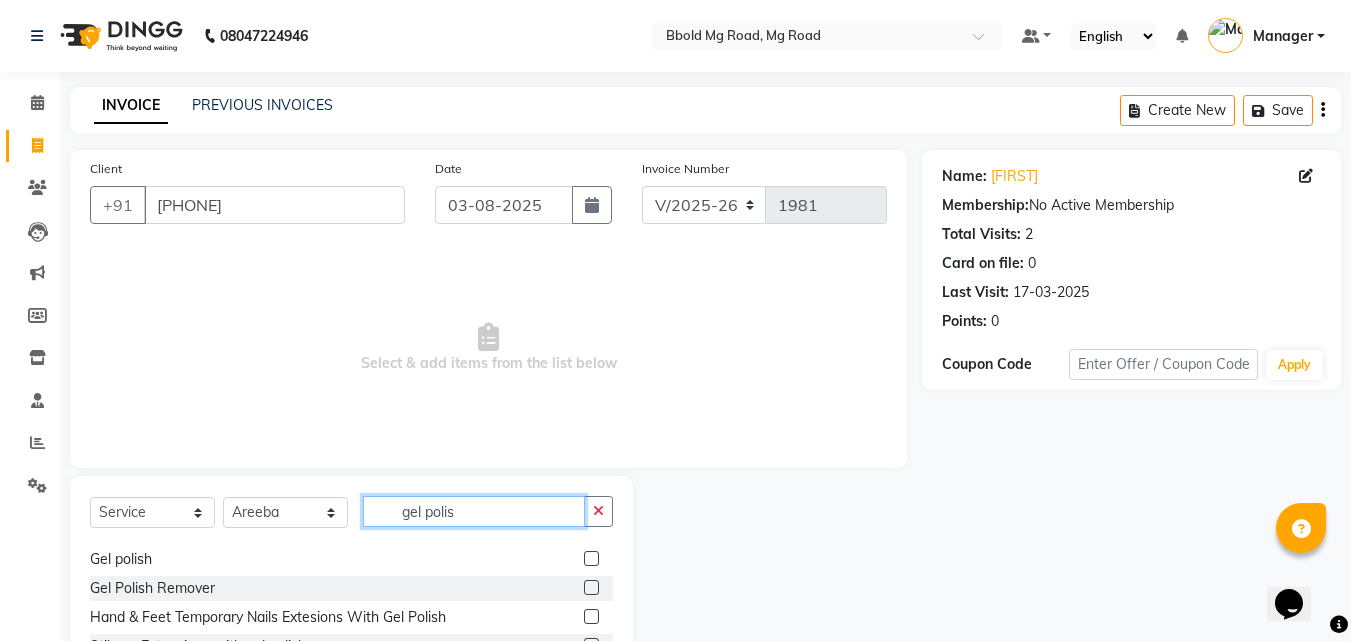 type on "gel polis" 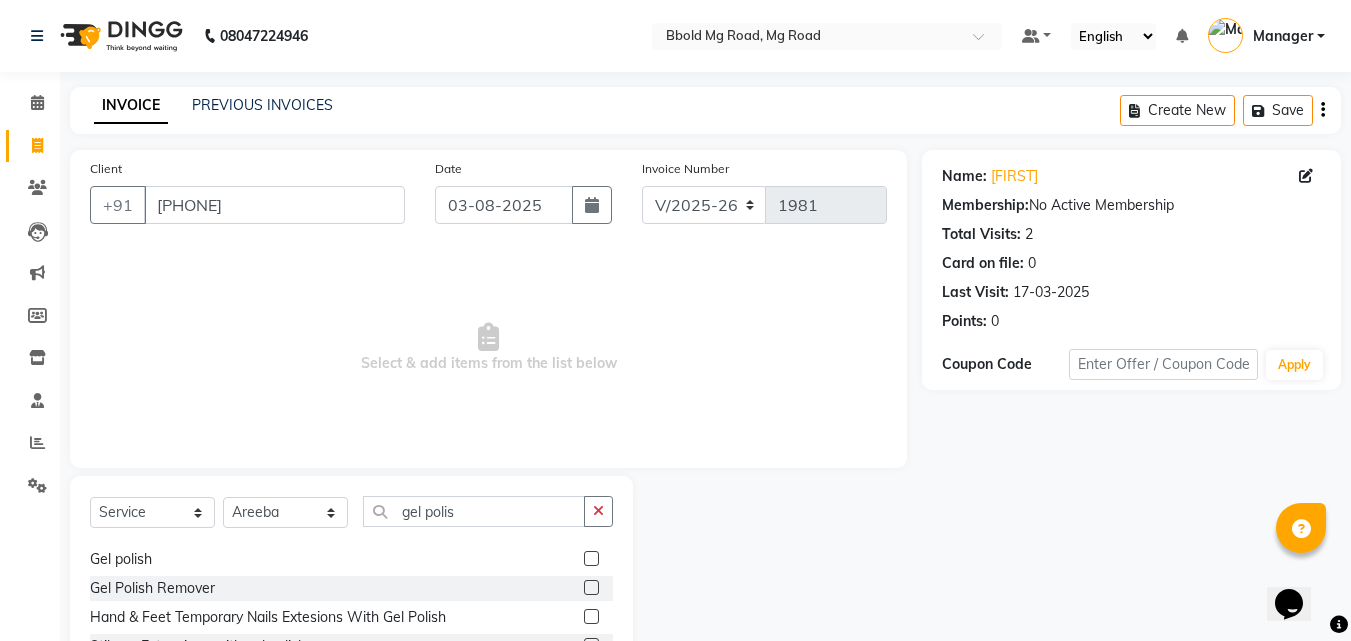 click 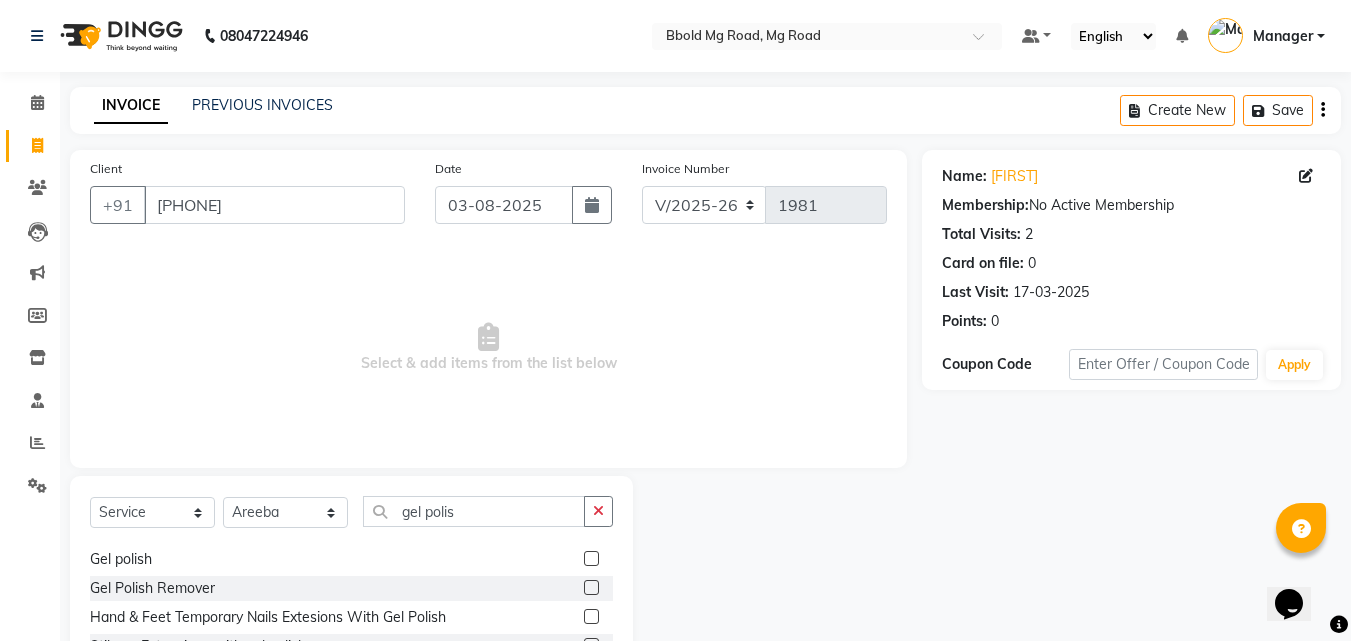 click 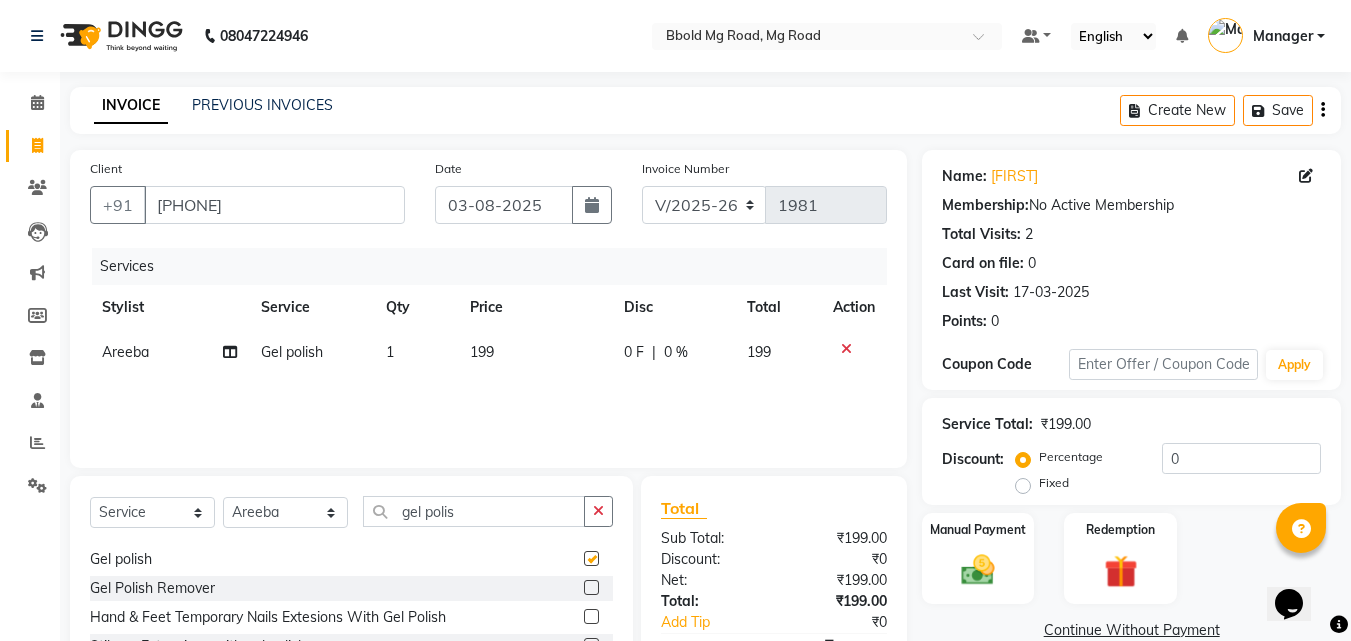 checkbox on "false" 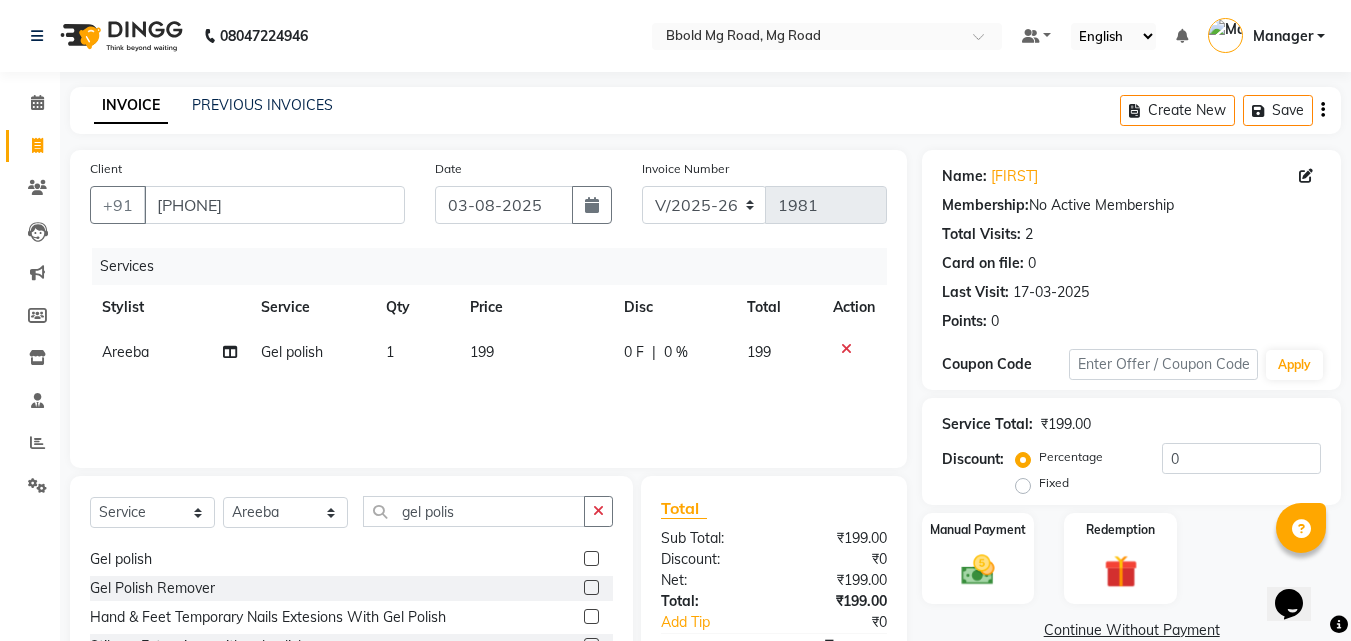 scroll, scrollTop: 160, scrollLeft: 0, axis: vertical 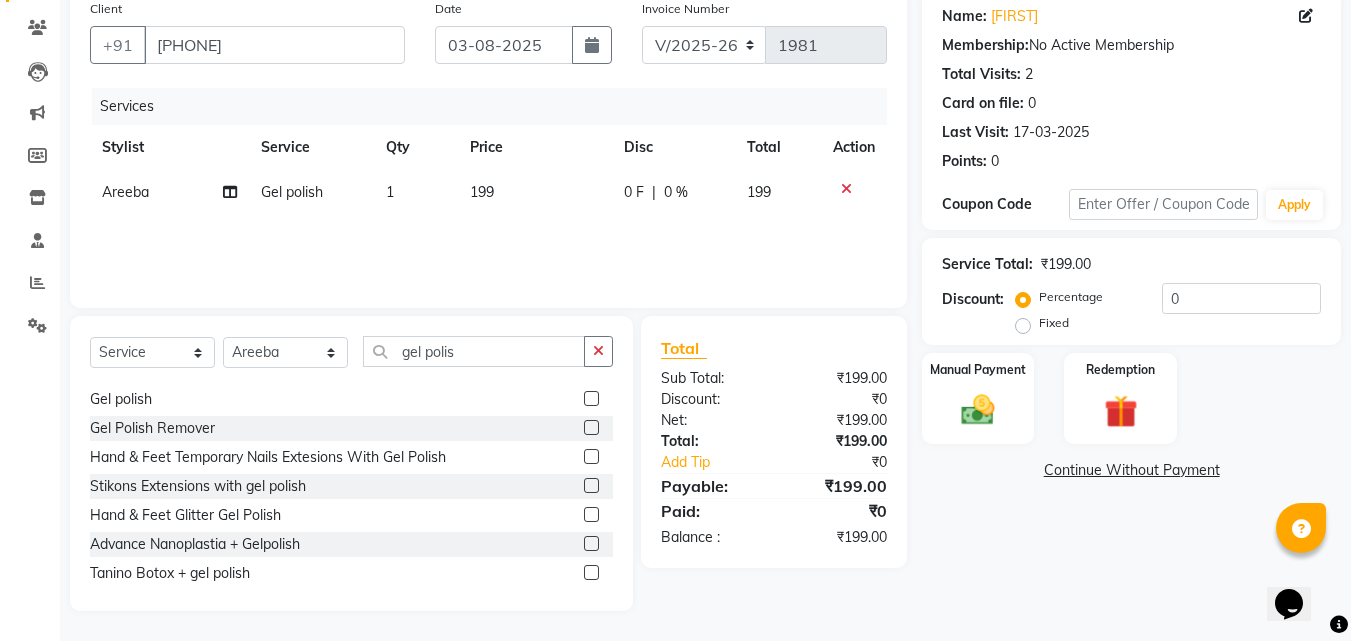 click on "199" 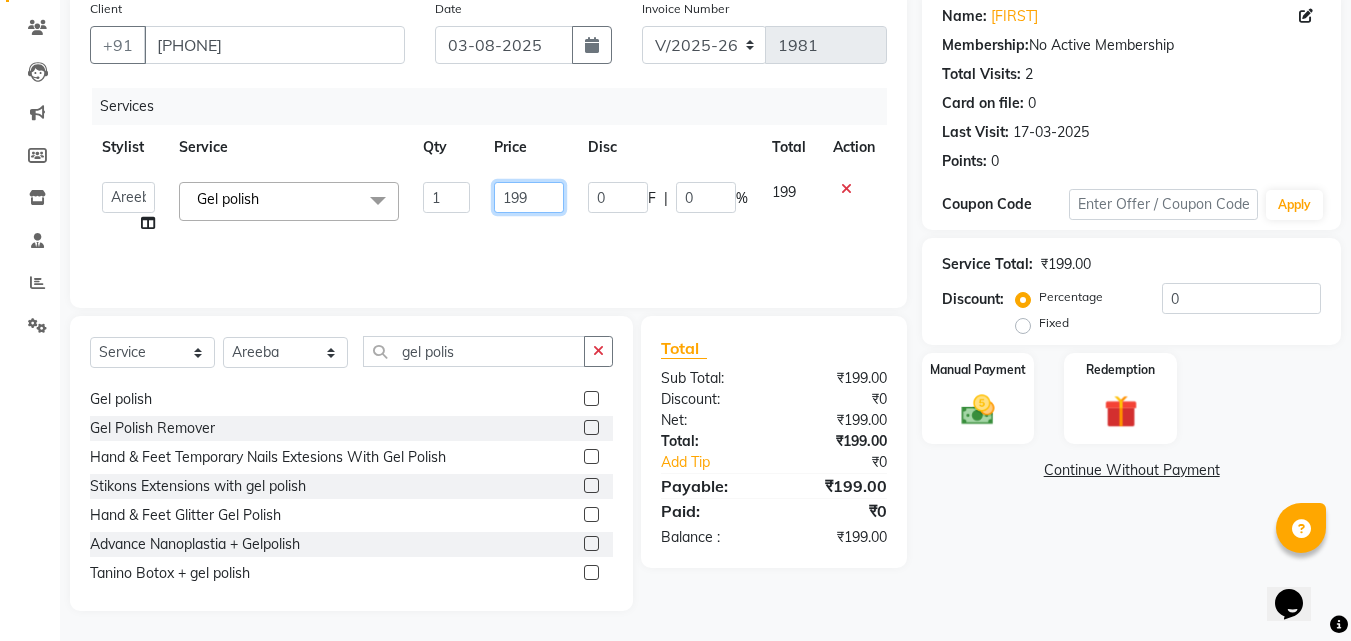 click on "199" 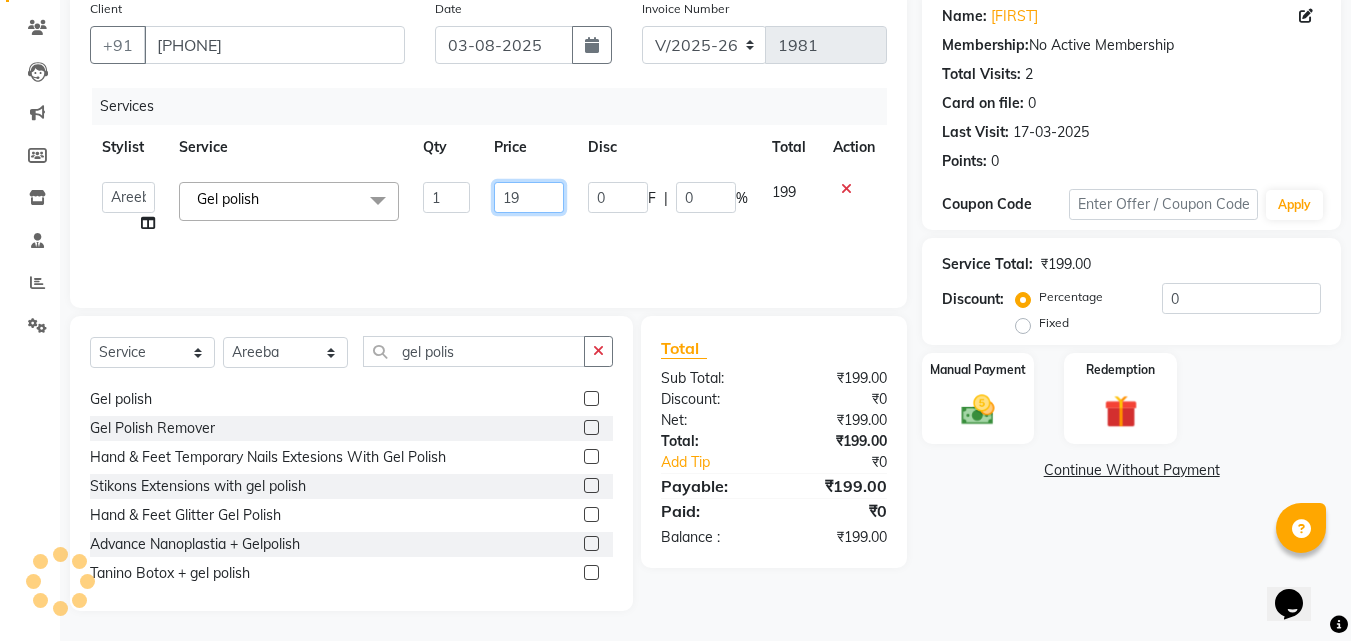 type on "1" 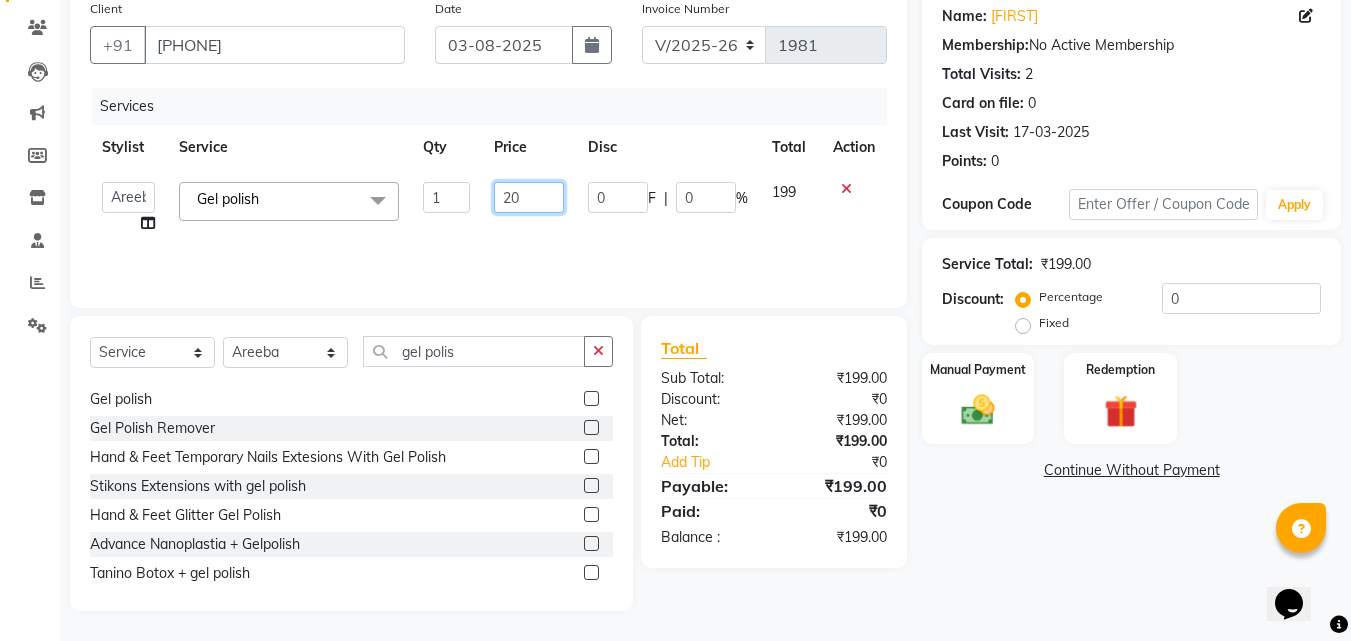 type on "200" 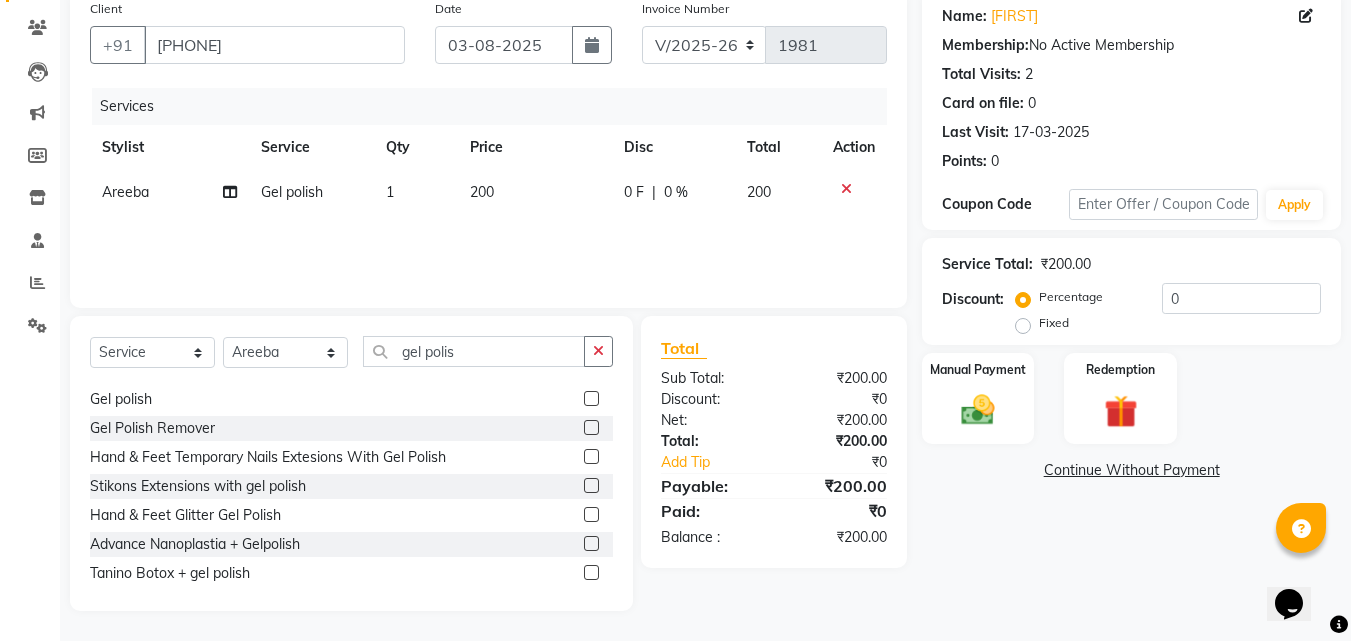 click on "200" 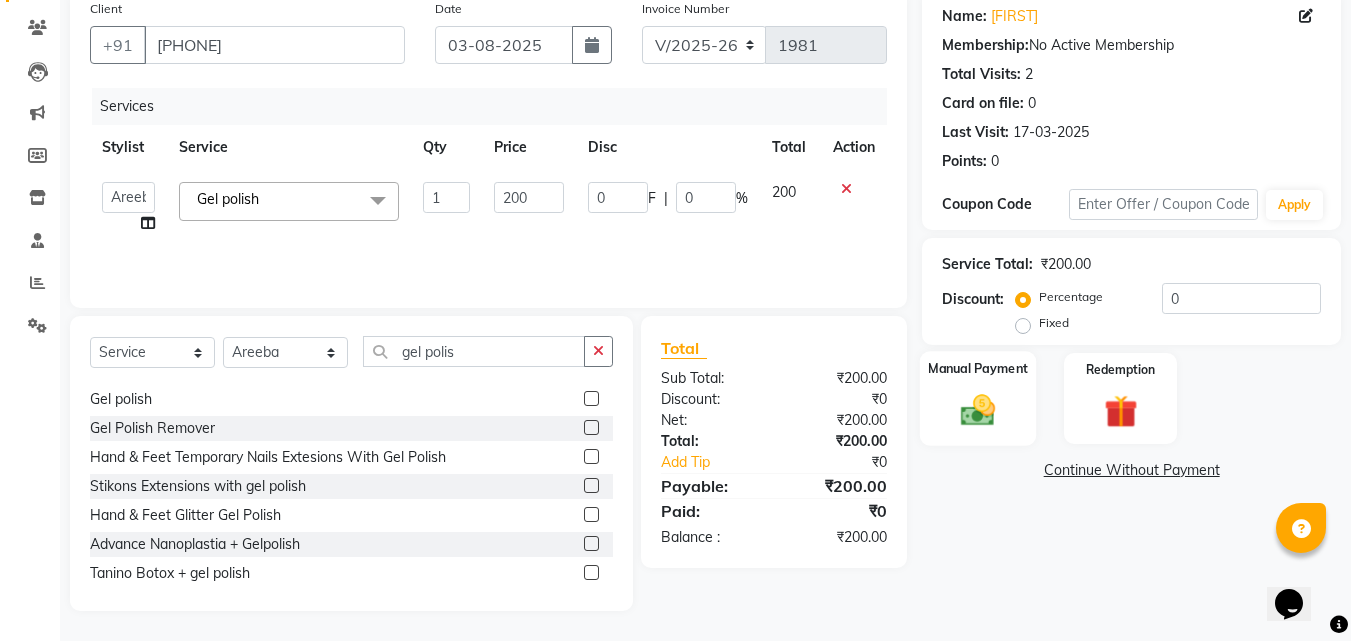 click 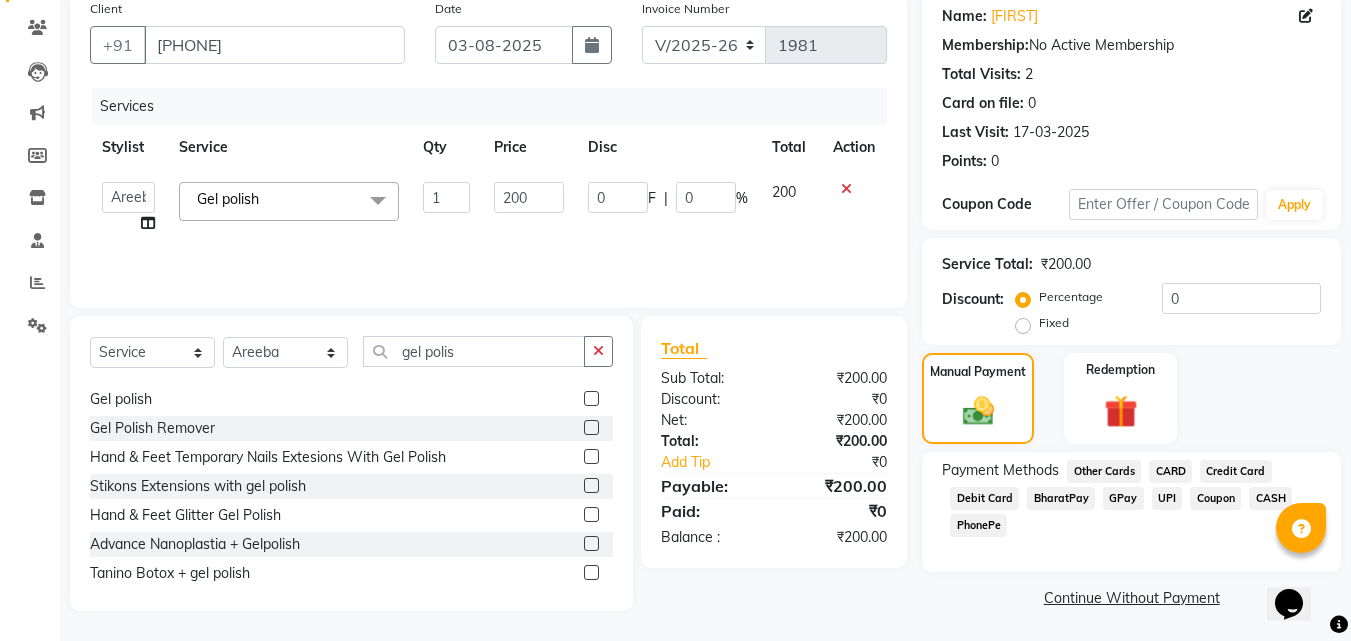 scroll, scrollTop: 162, scrollLeft: 0, axis: vertical 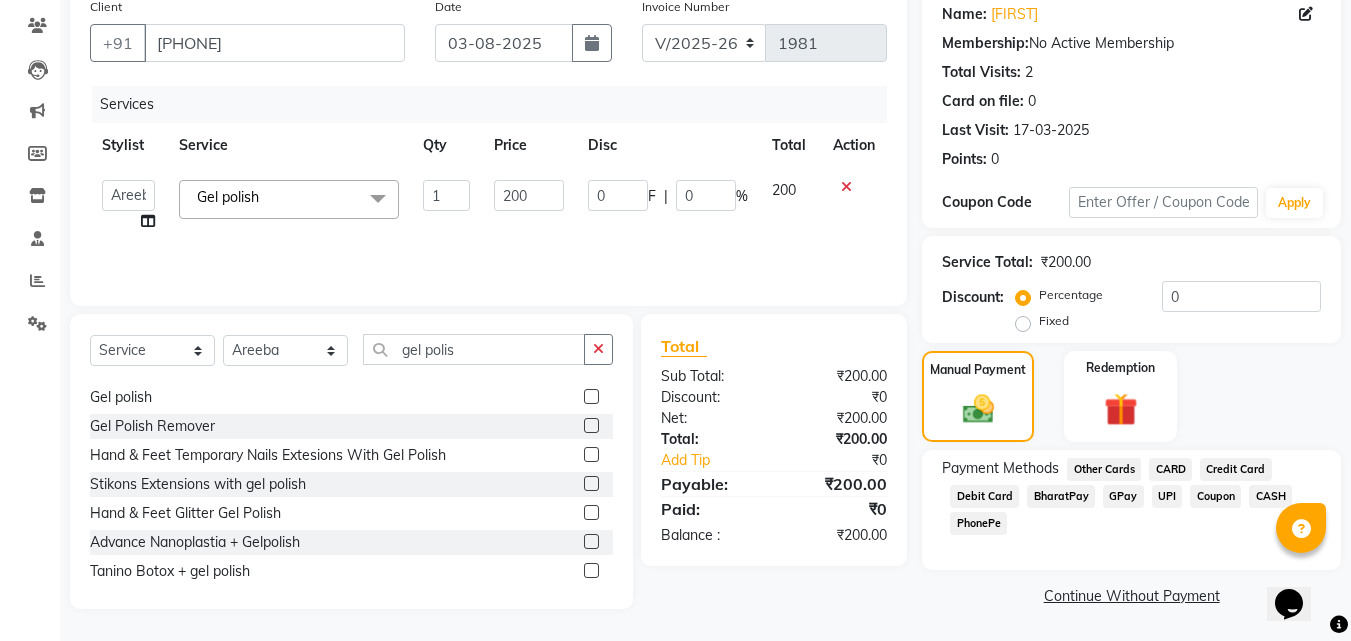 click on "CASH" 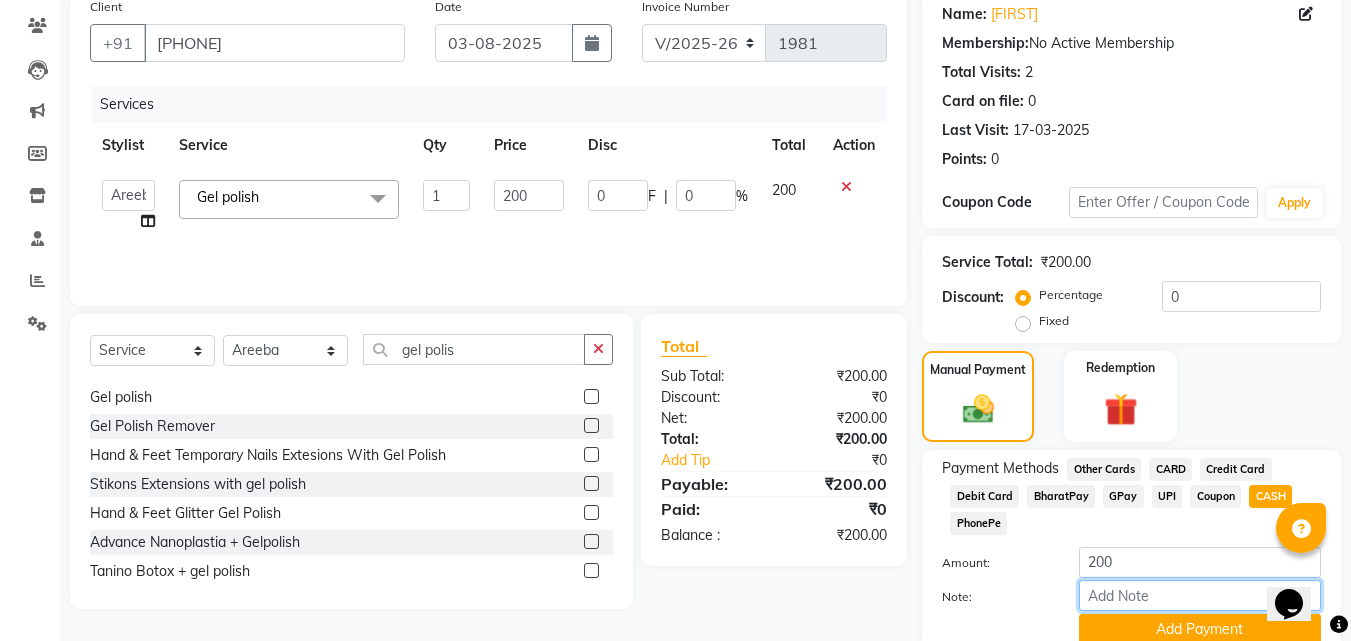 click on "Note:" at bounding box center [1200, 595] 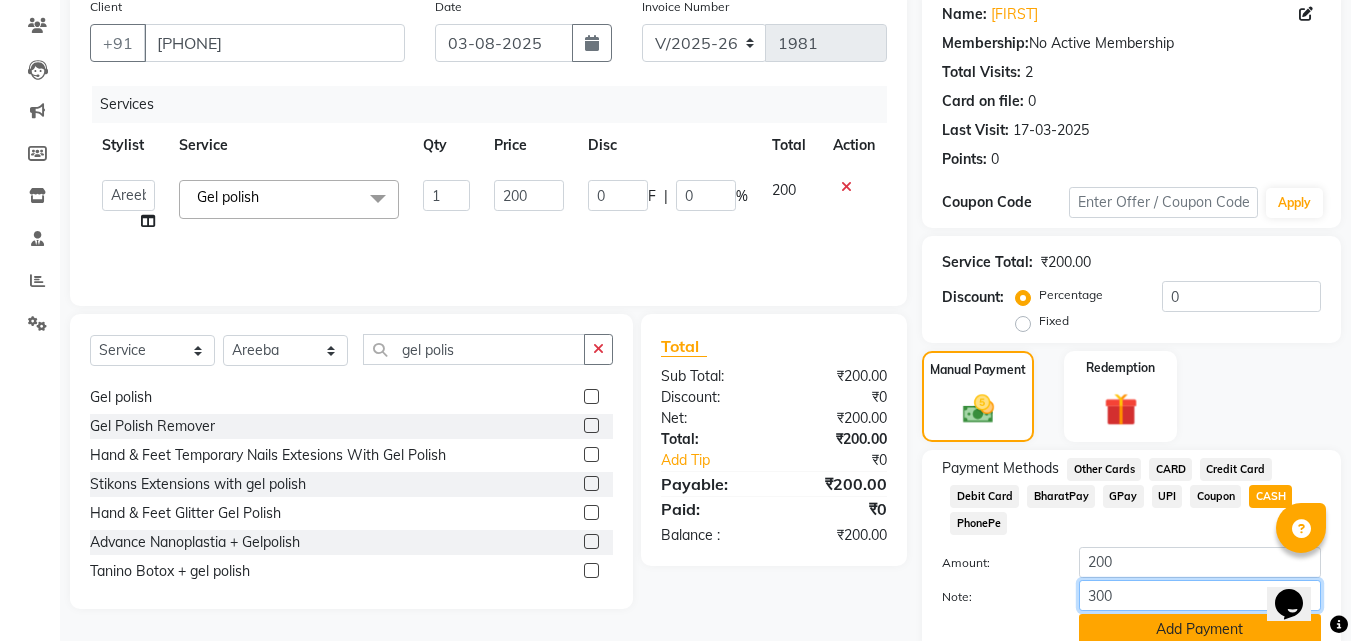 type on "300" 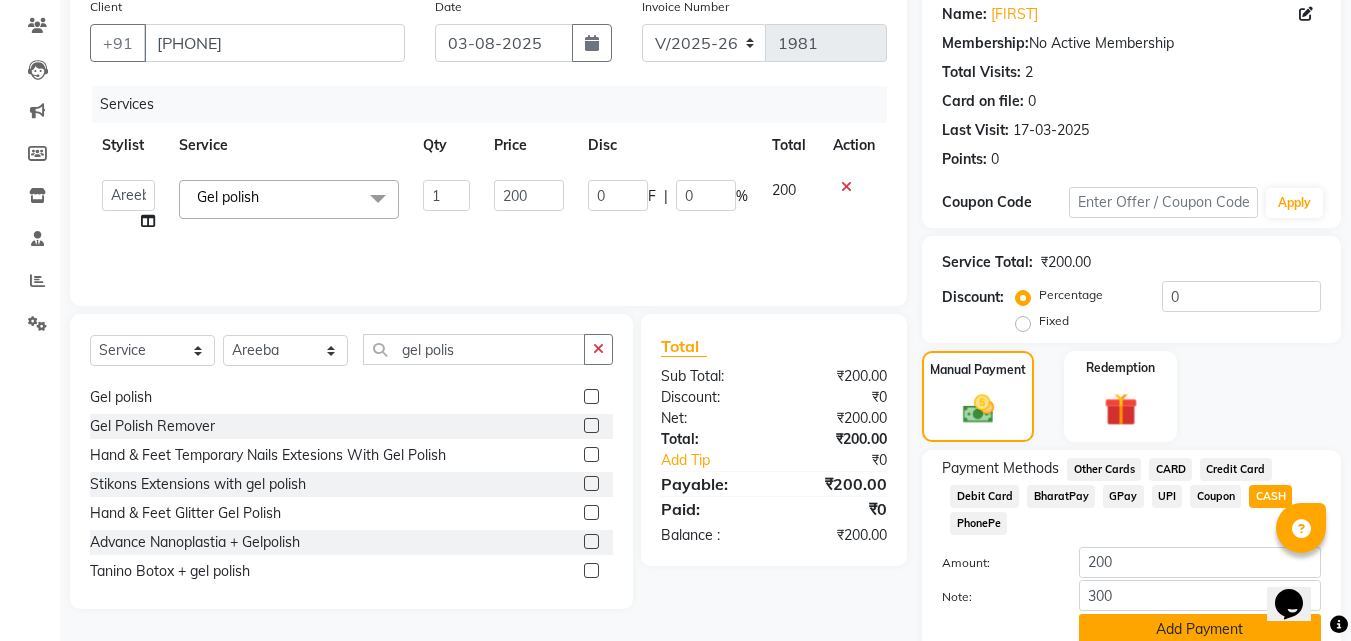 click on "Add Payment" 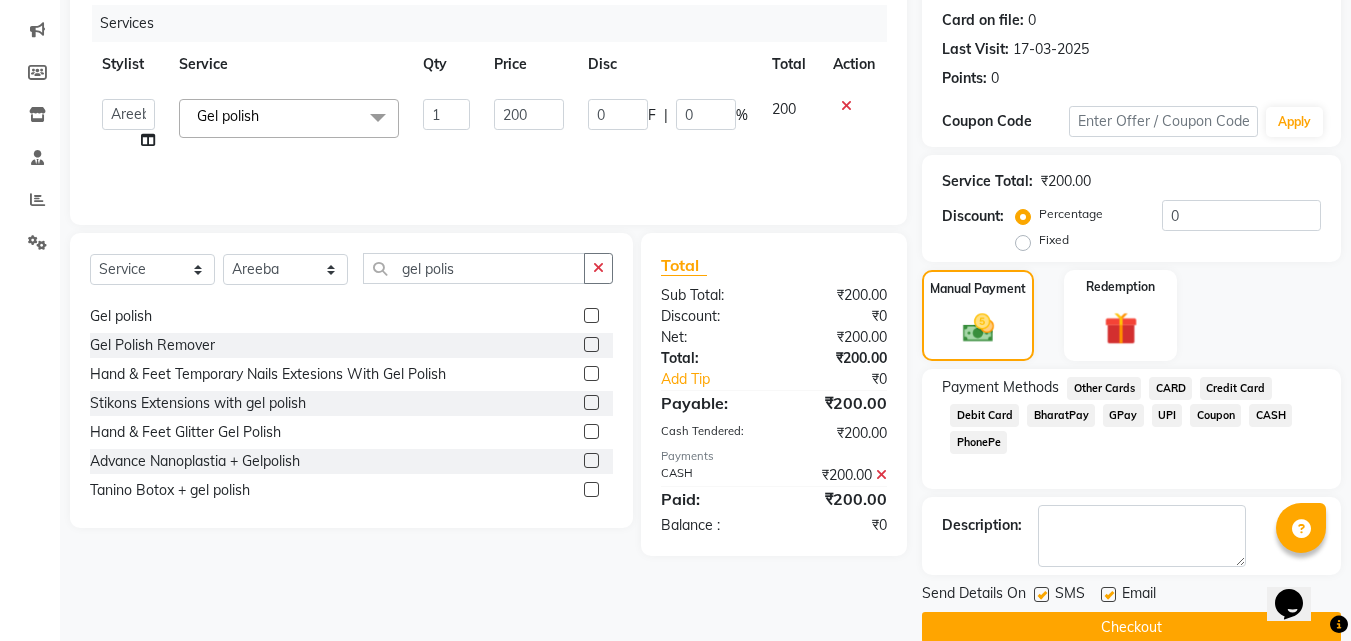 scroll, scrollTop: 275, scrollLeft: 0, axis: vertical 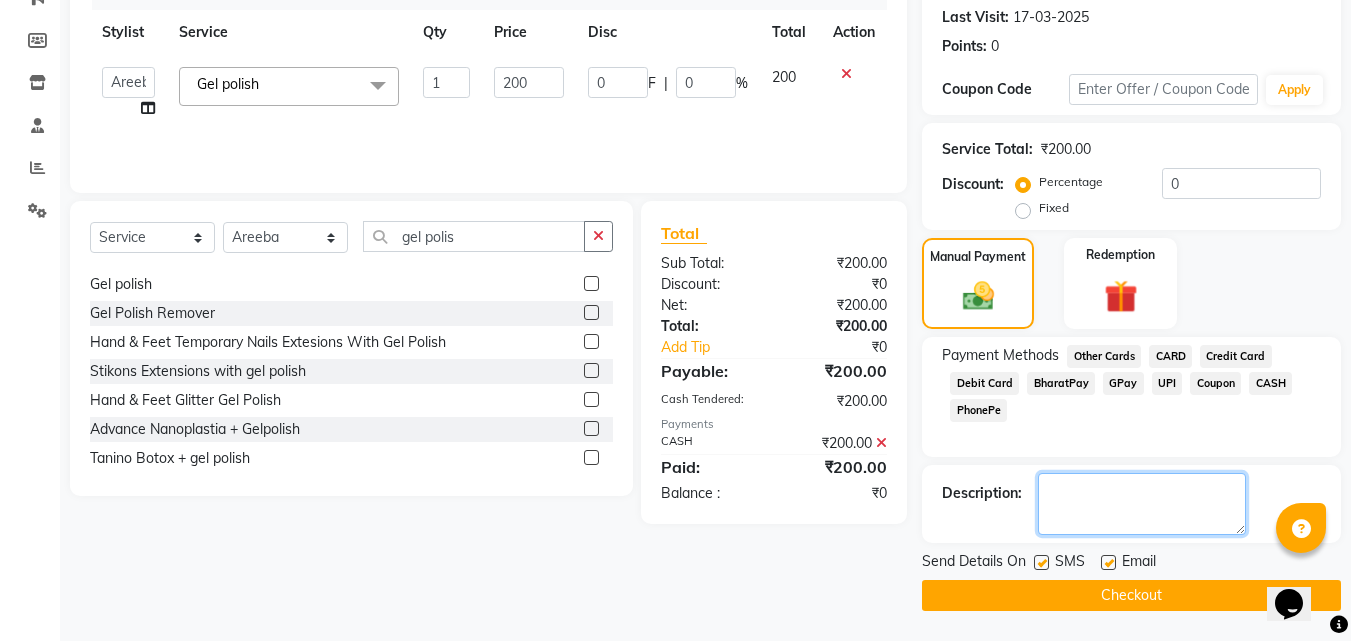 click 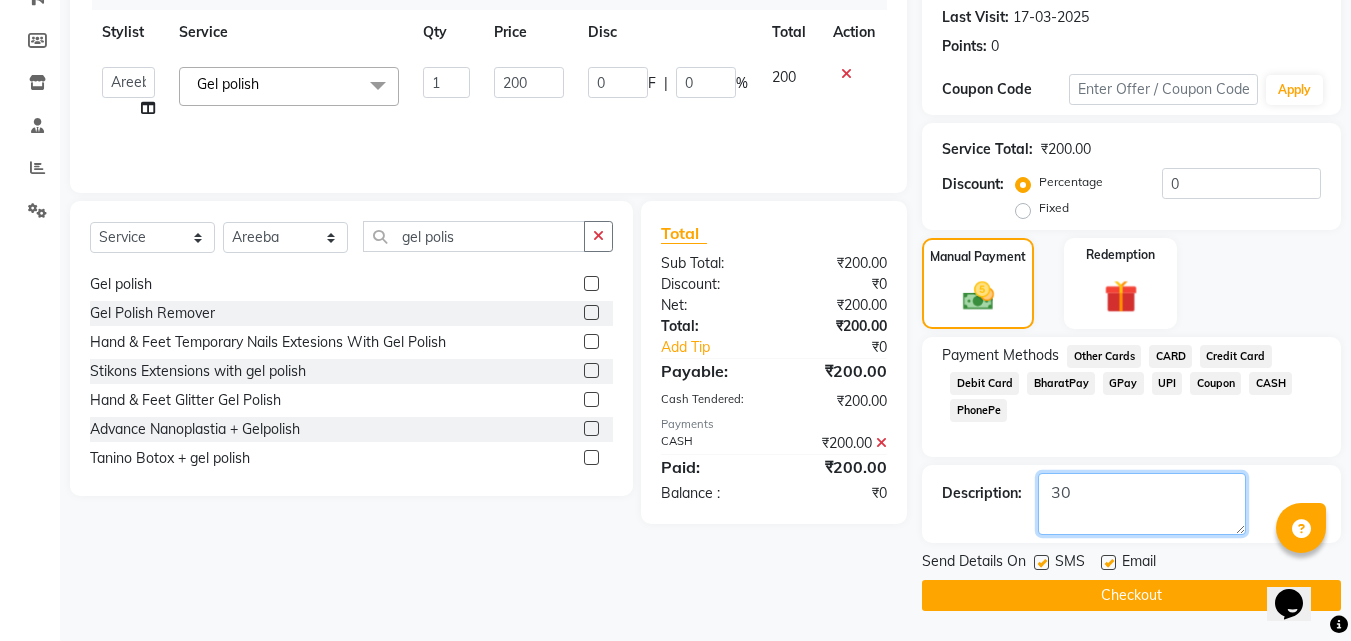 type on "3" 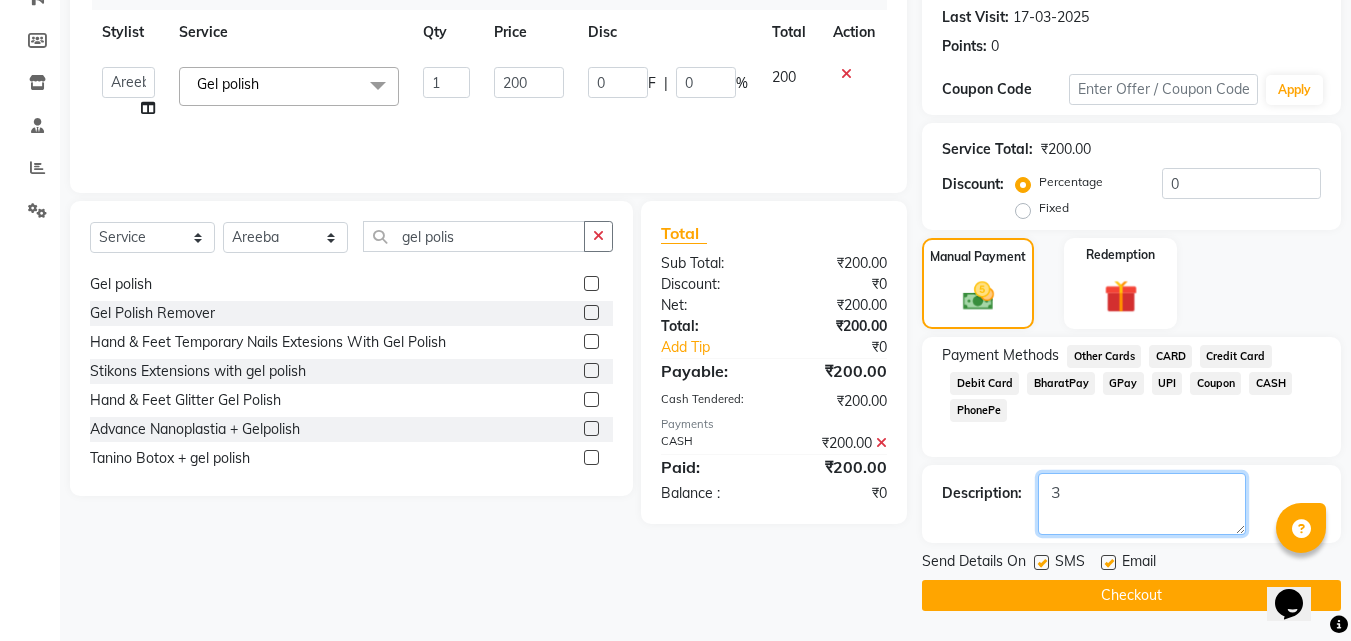 type 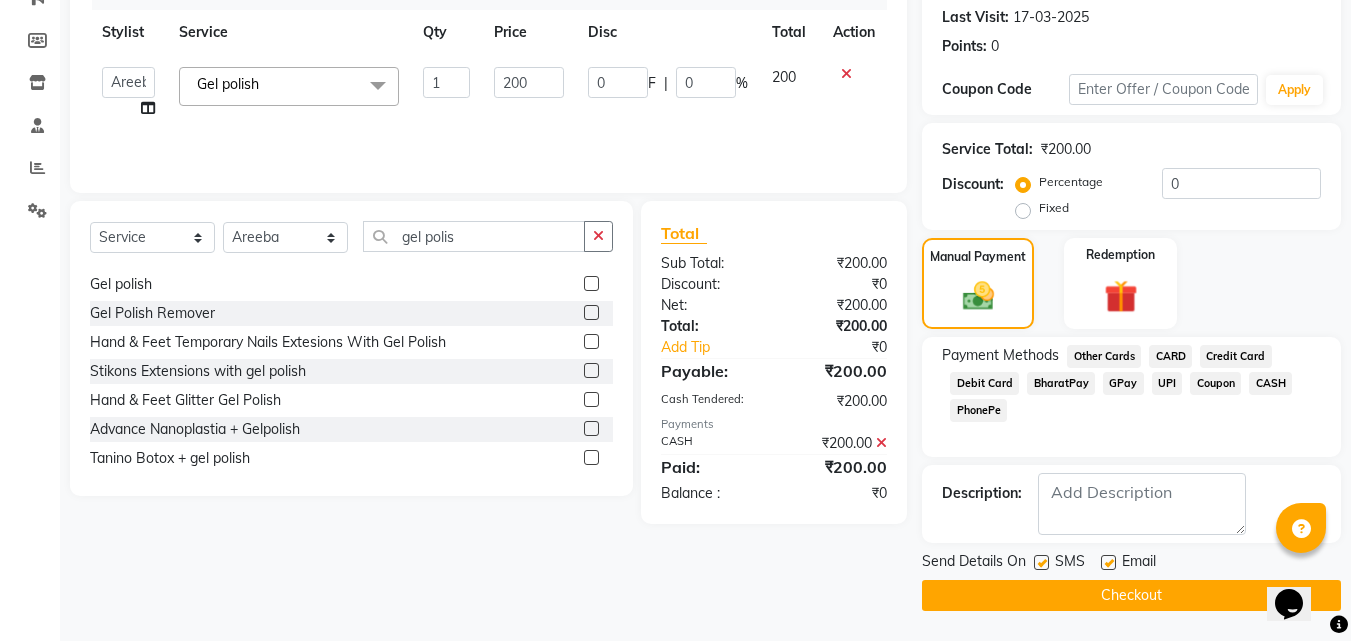 click on "Checkout" 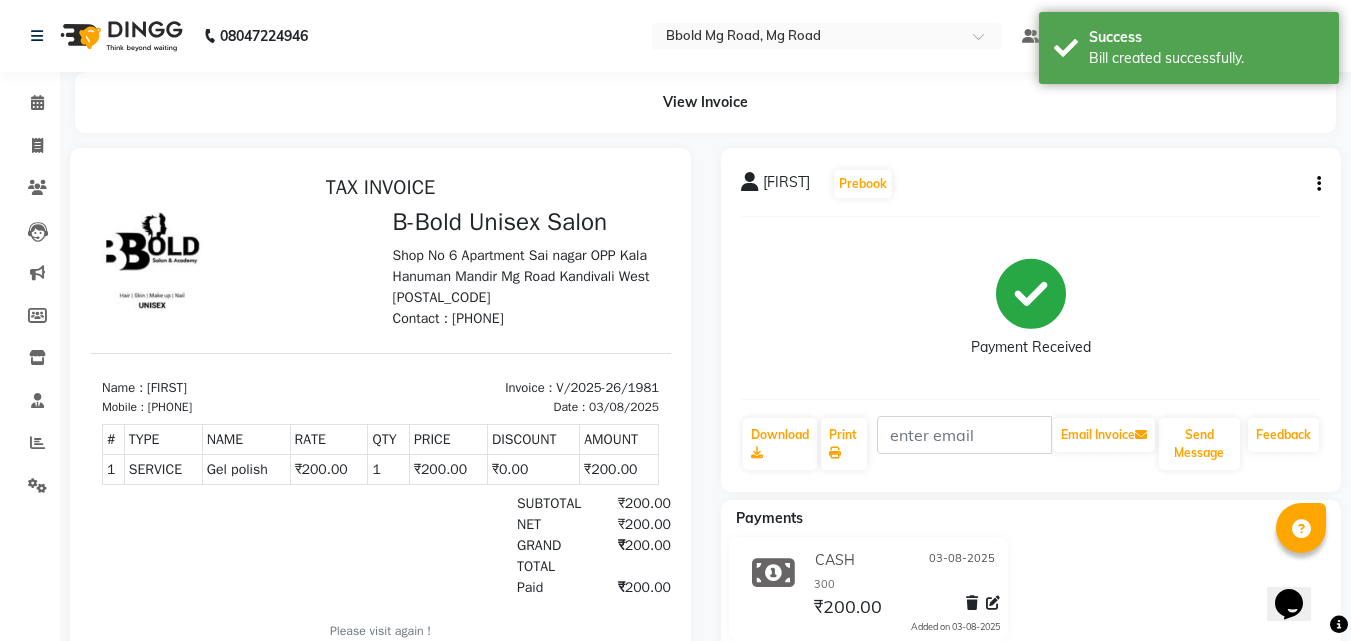 scroll, scrollTop: 0, scrollLeft: 0, axis: both 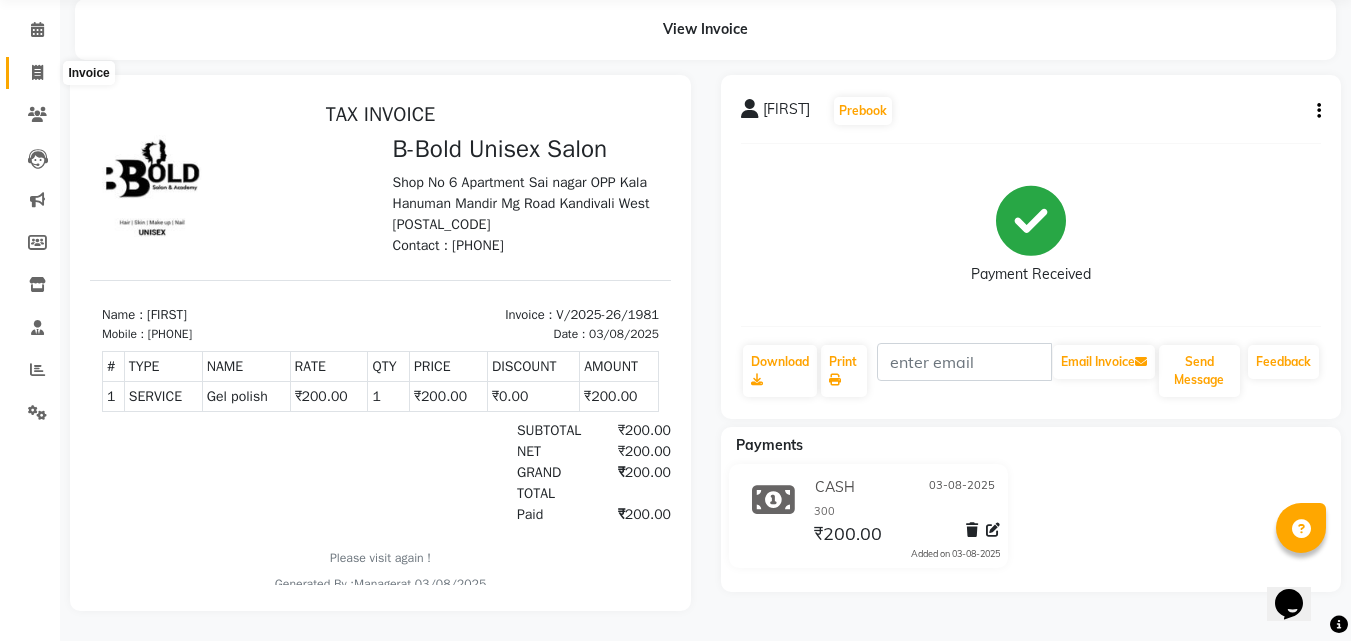 click 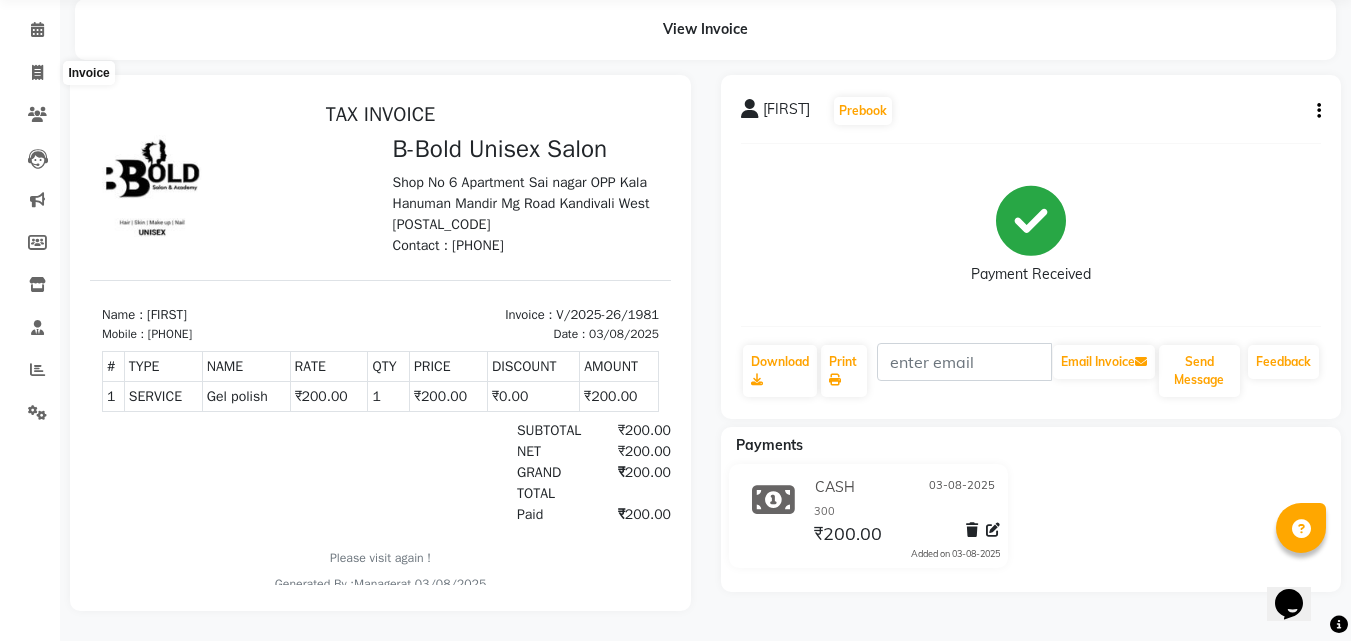 select on "service" 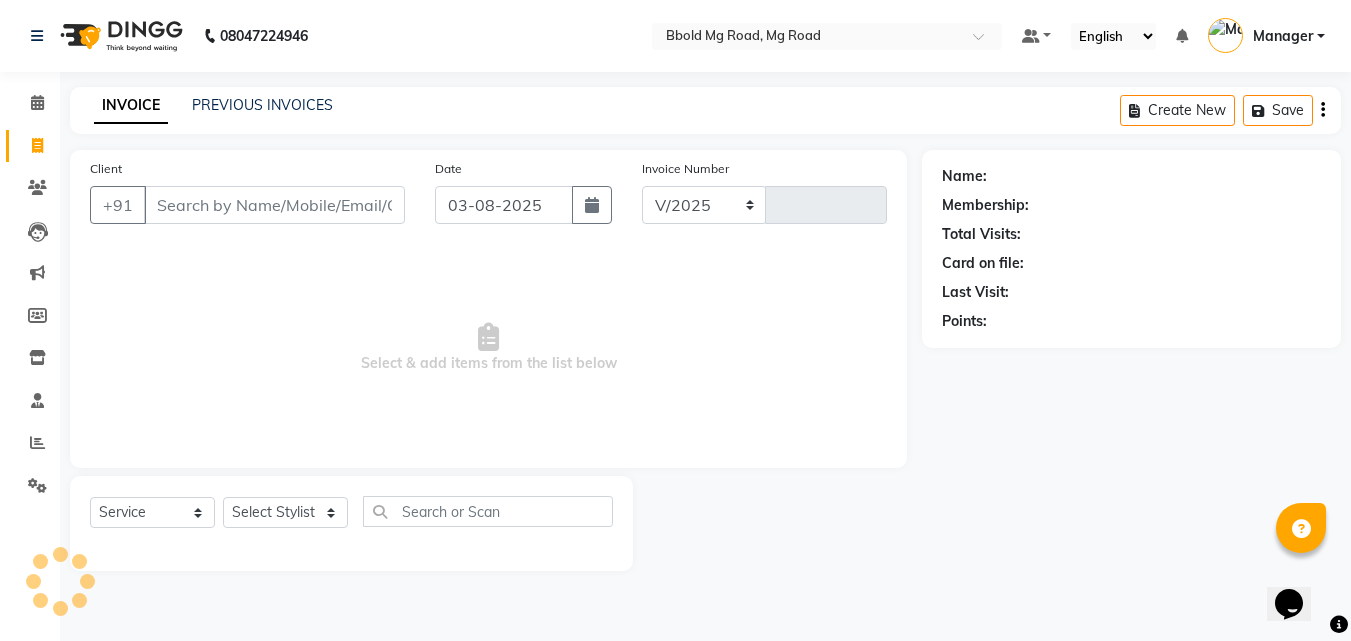 select on "7353" 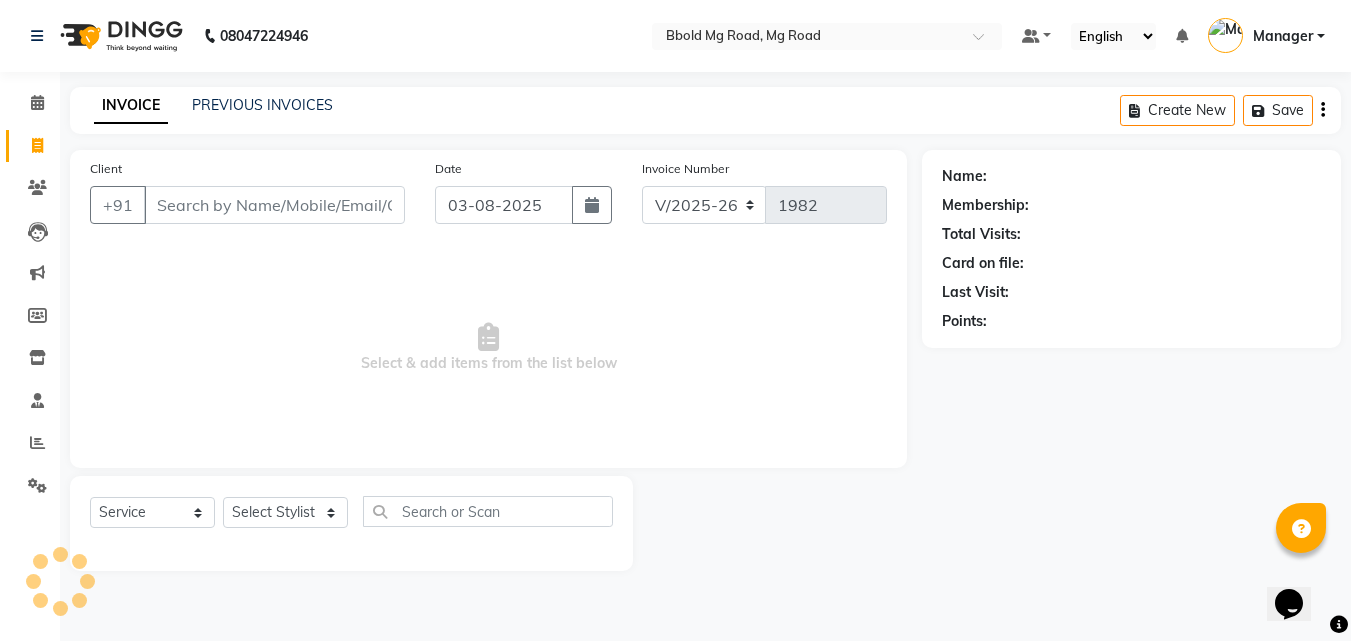 scroll, scrollTop: 0, scrollLeft: 0, axis: both 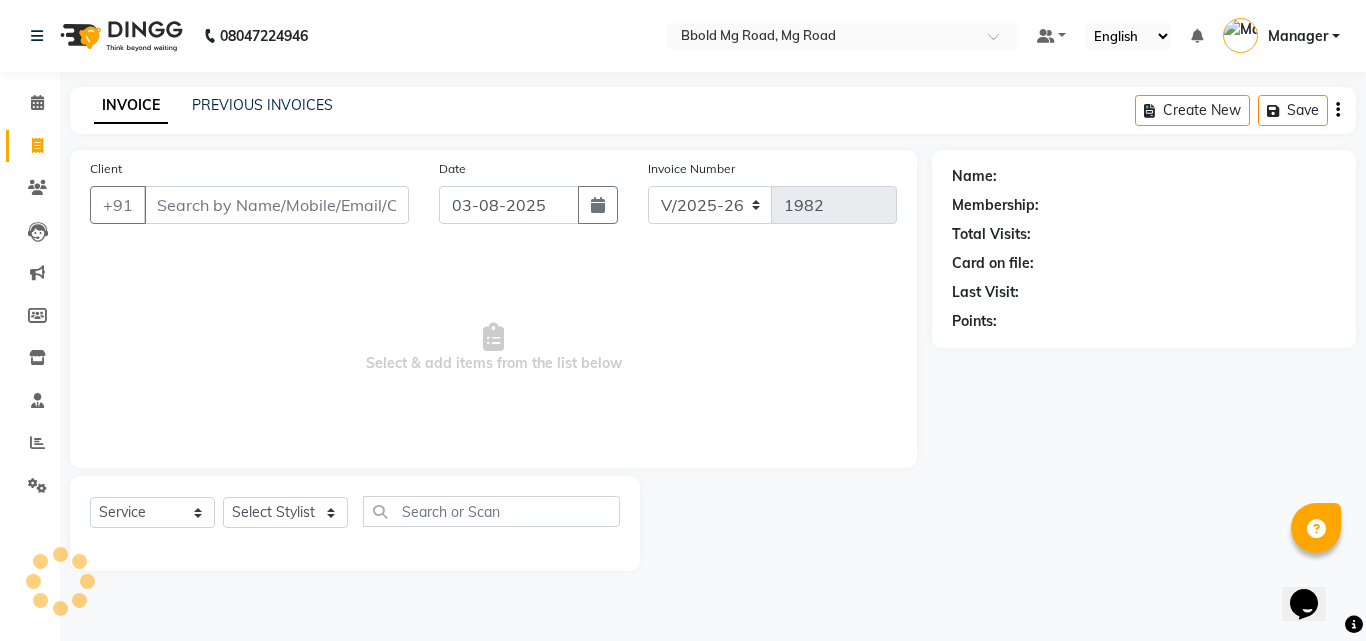 click on "Client" at bounding box center (276, 205) 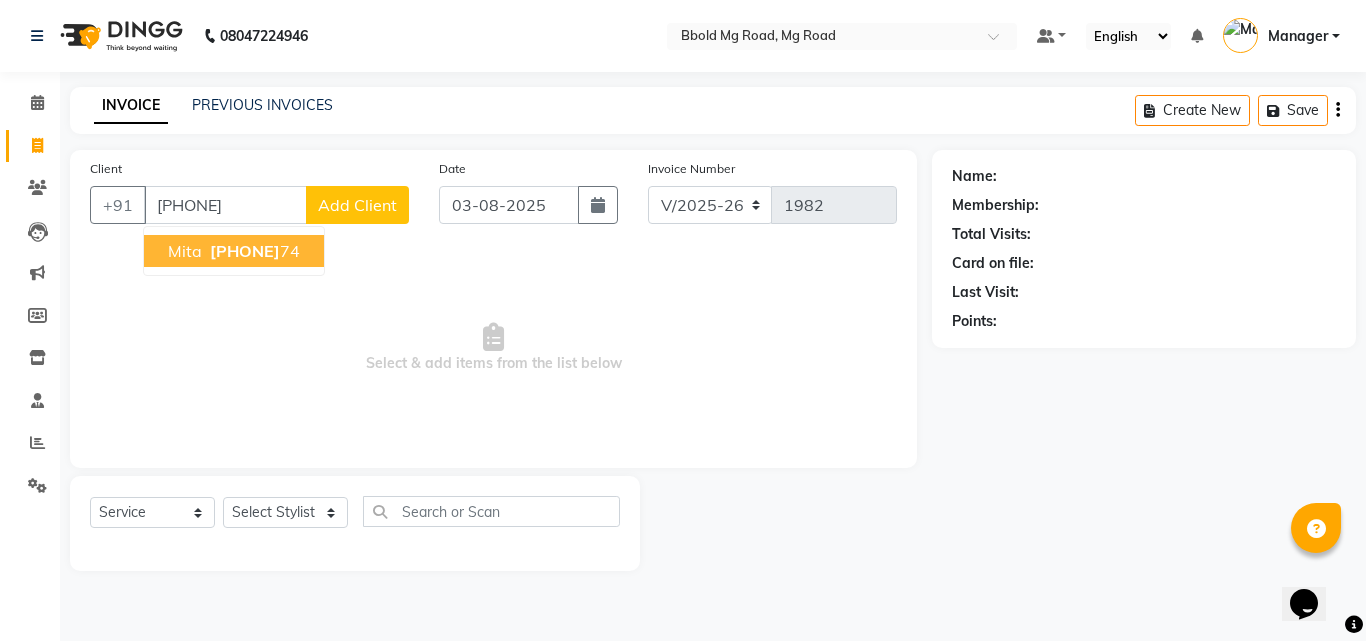 click on "97669922" at bounding box center (245, 251) 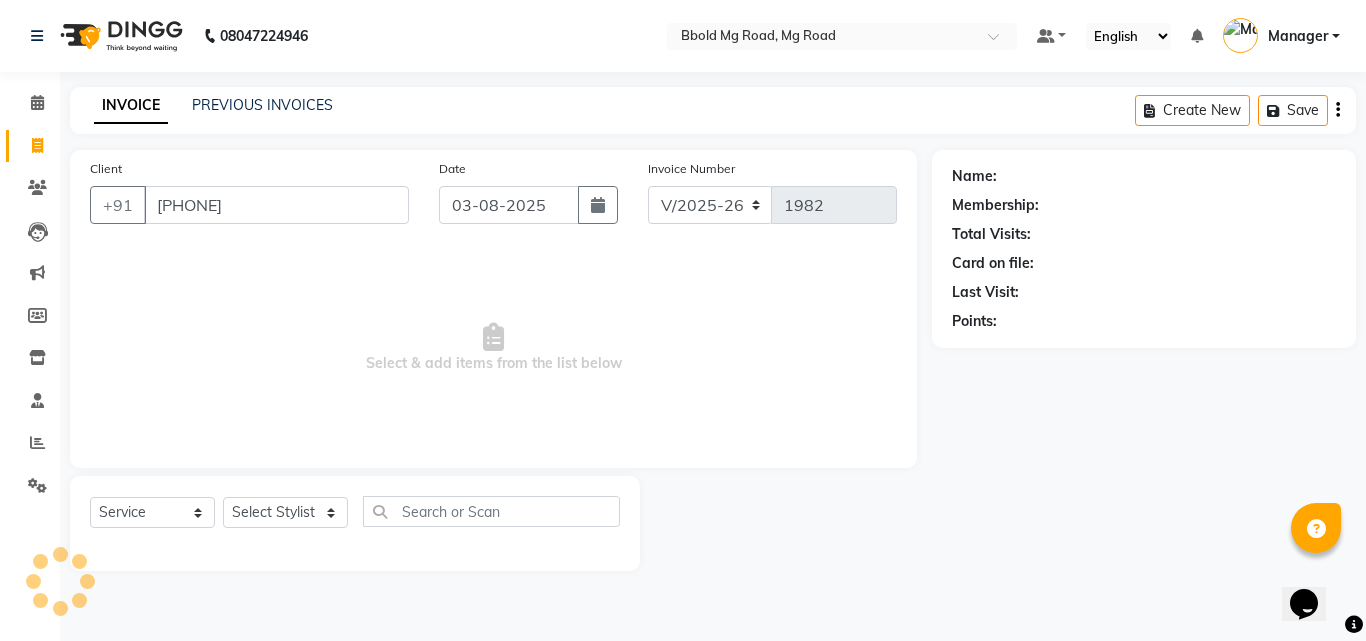 type on "9766992274" 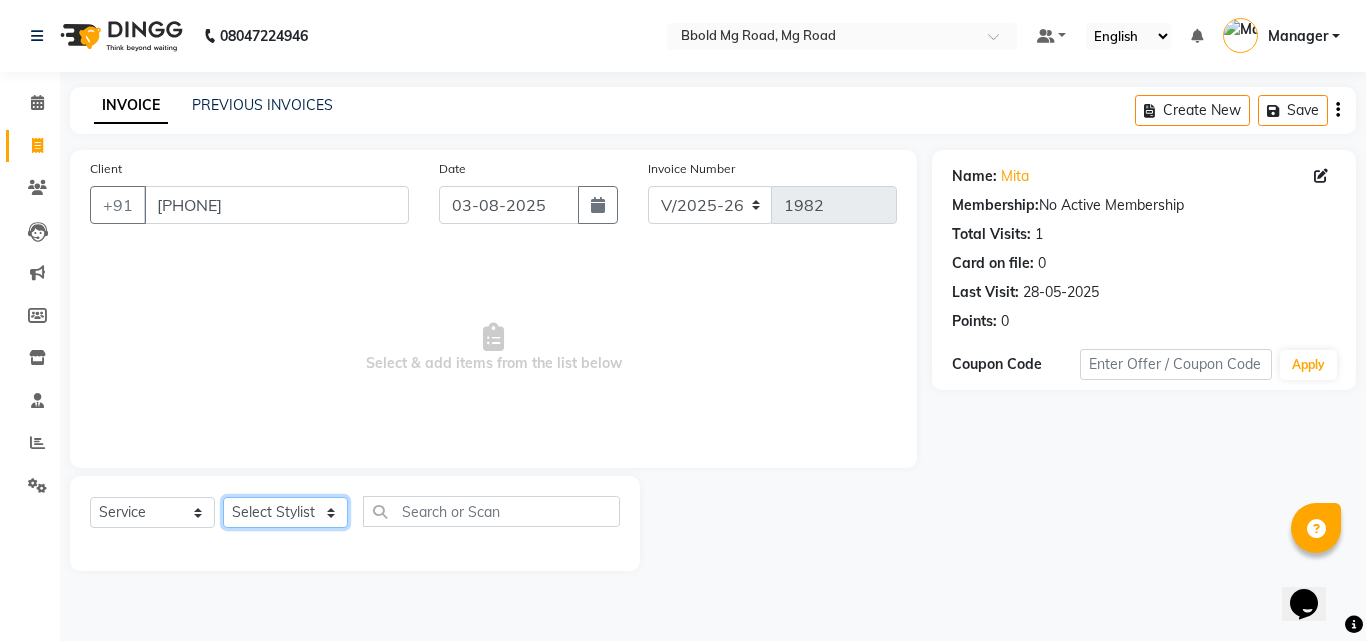 click on "Select Stylist Aarish Qureshi ajay Areeba Hetal  karan Mahima Kelkar Manager Nadeem  Pooja  priya mangr Samiya  Sonam Soni Zeenat" 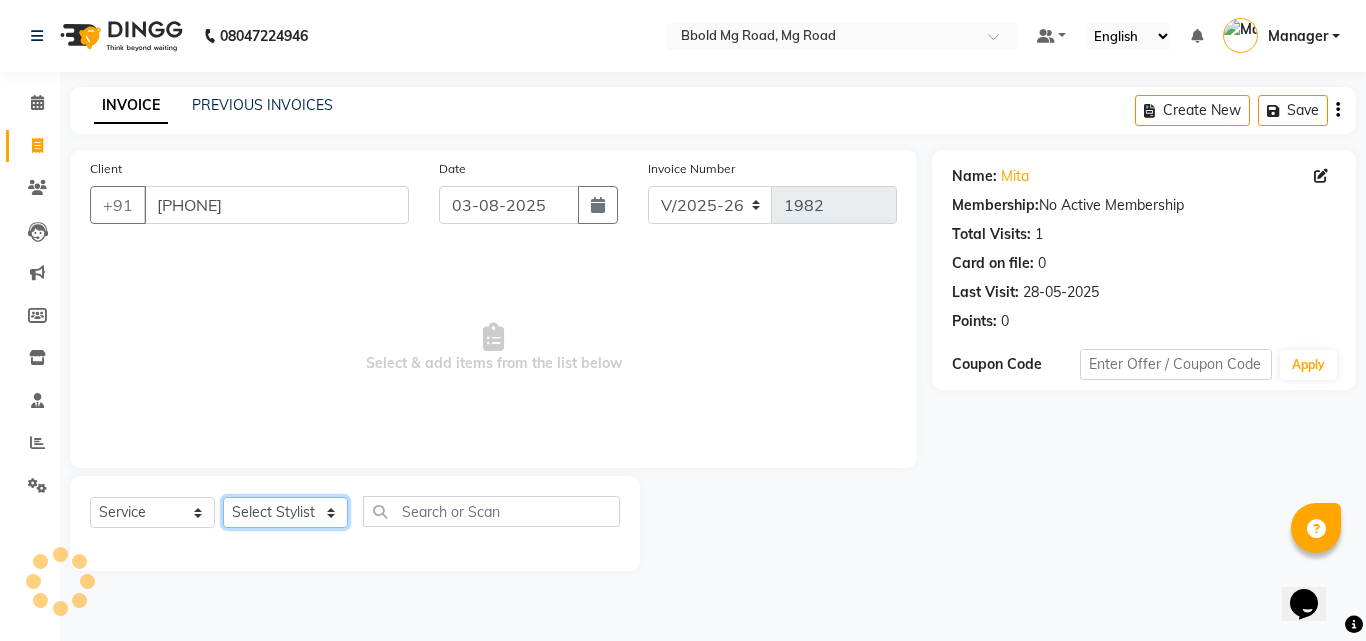select on "63648" 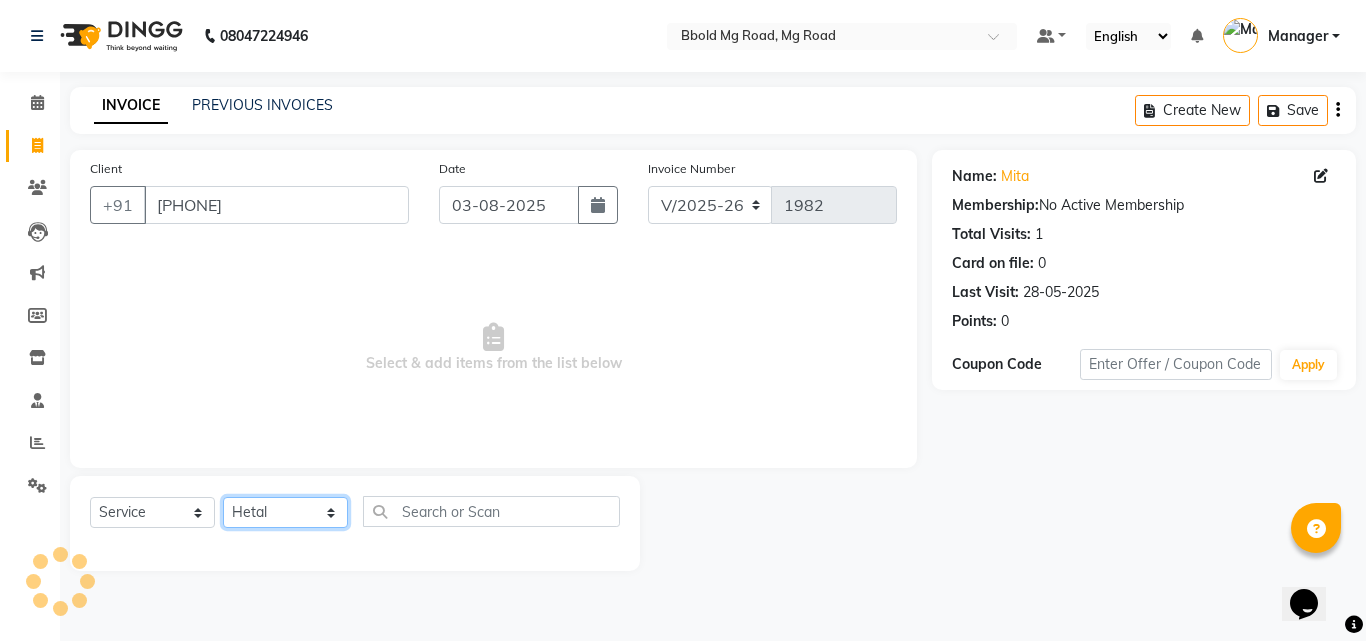 click on "Select Stylist Aarish Qureshi ajay Areeba Hetal  karan Mahima Kelkar Manager Nadeem  Pooja  priya mangr Samiya  Sonam Soni Zeenat" 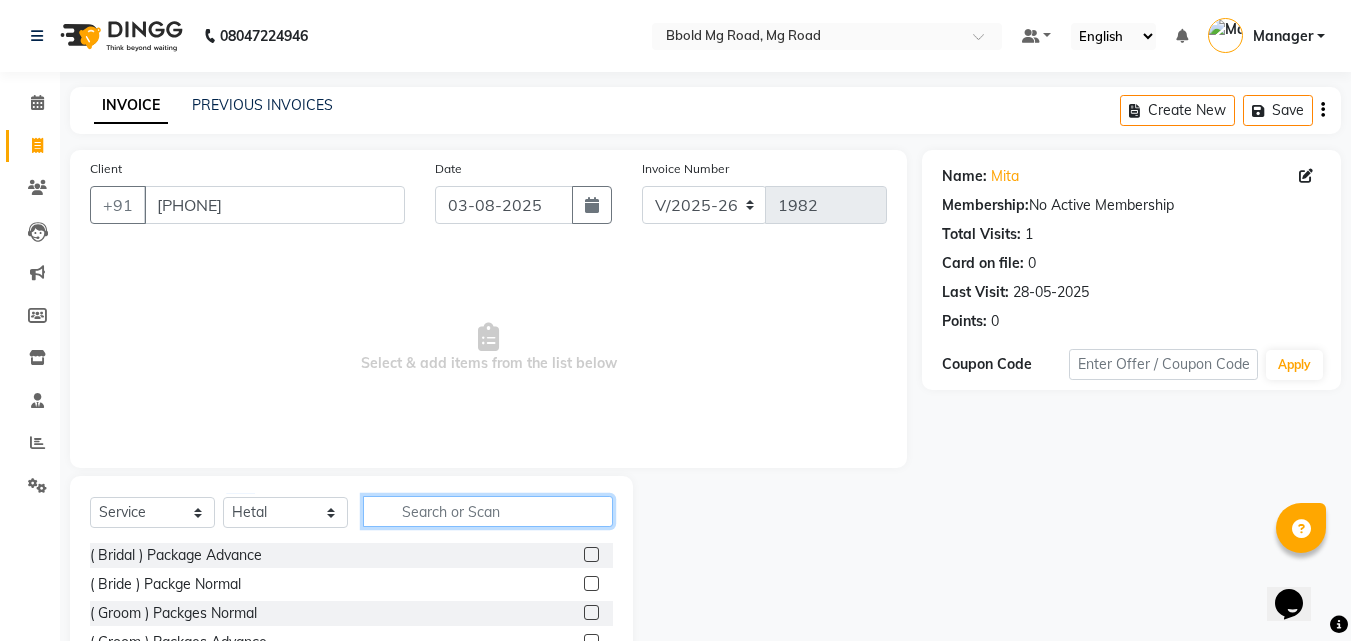 click 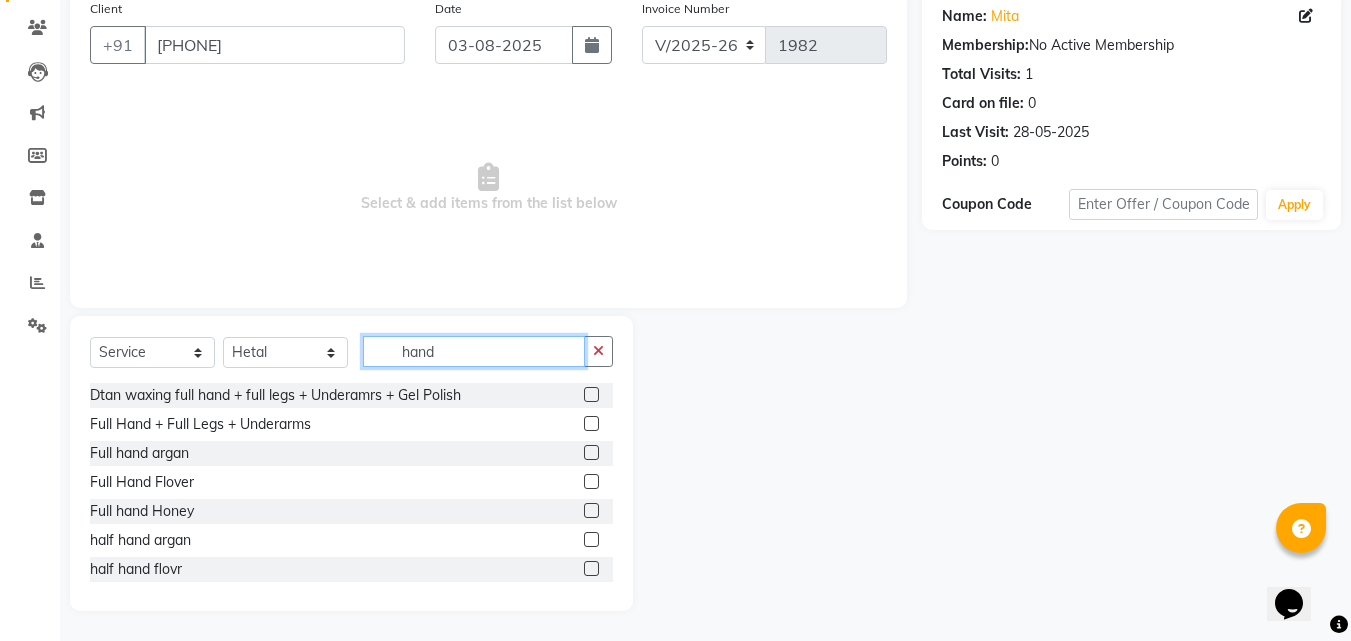 scroll, scrollTop: 88, scrollLeft: 0, axis: vertical 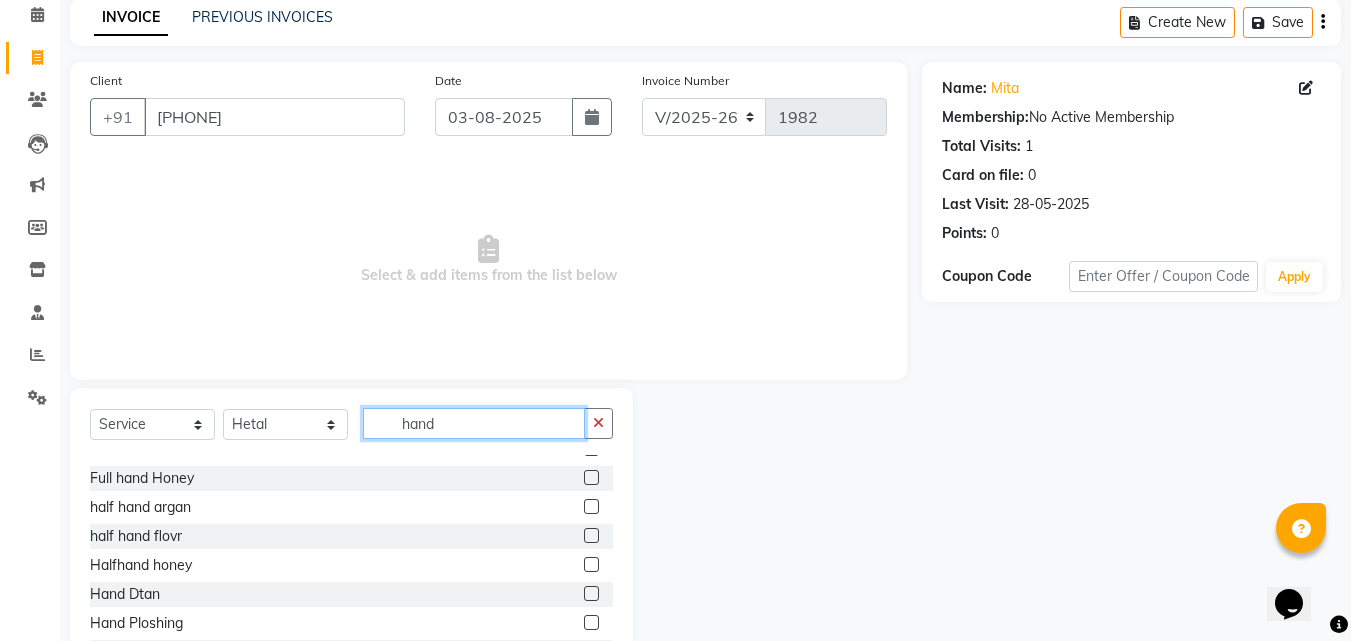 type on "hand" 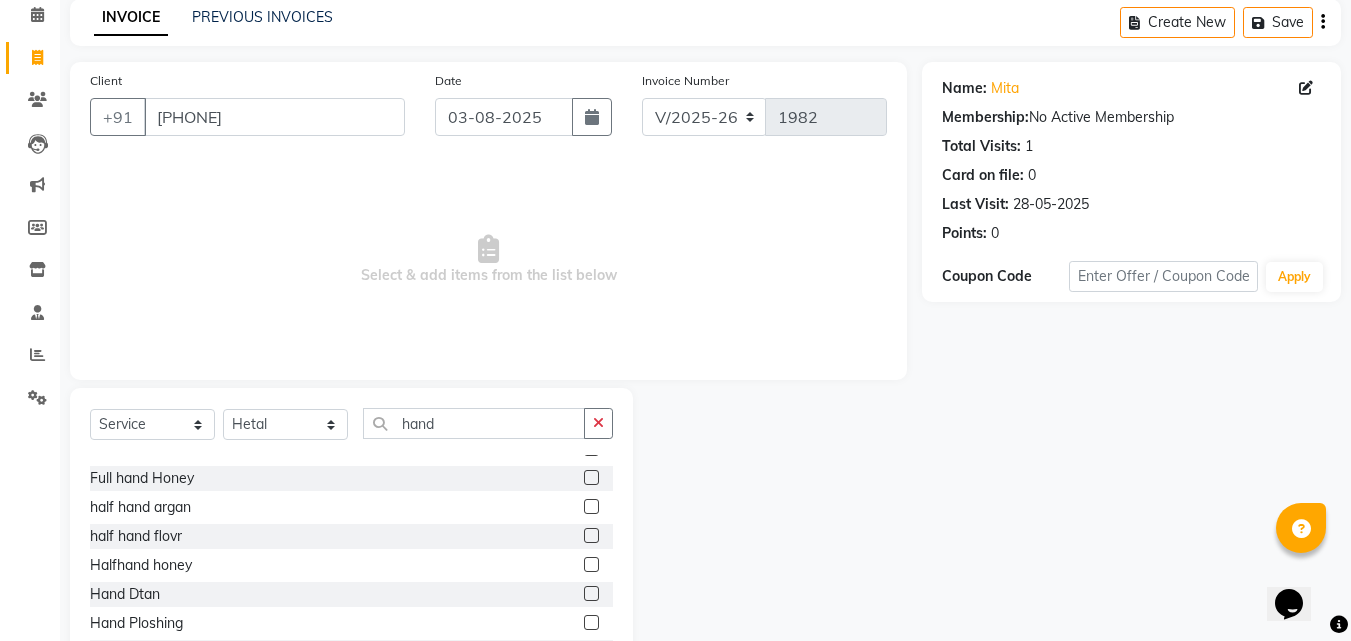 click on "half  hand argan" 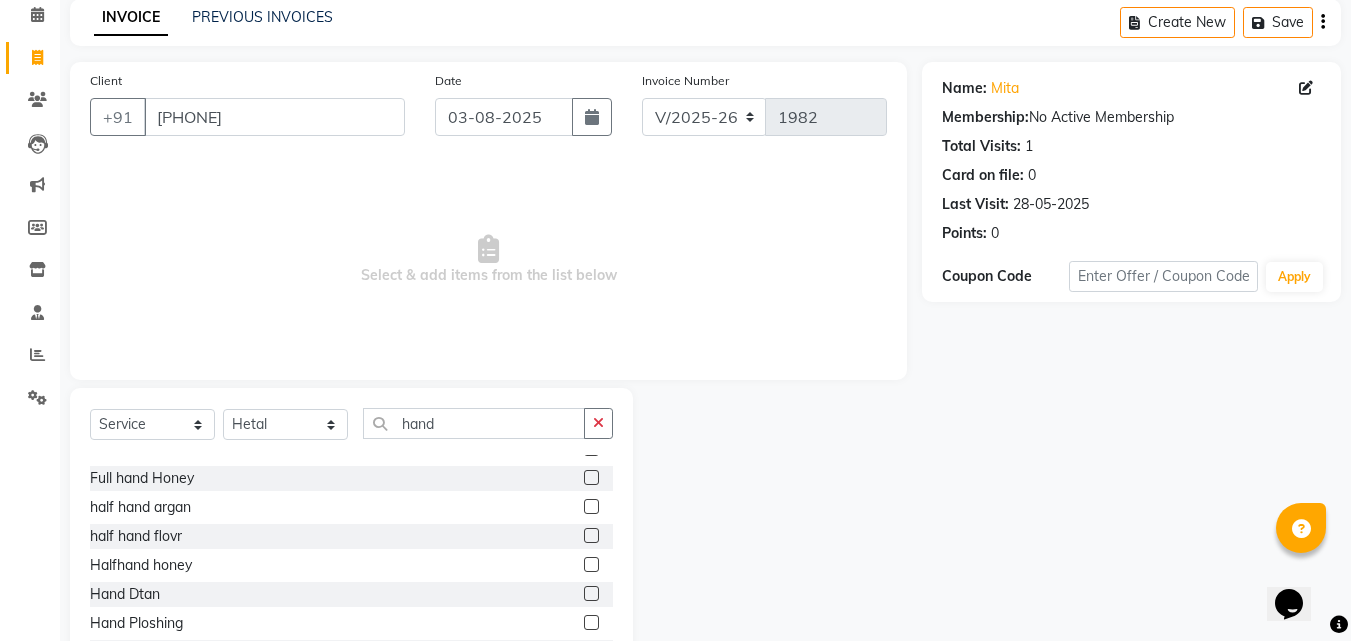click 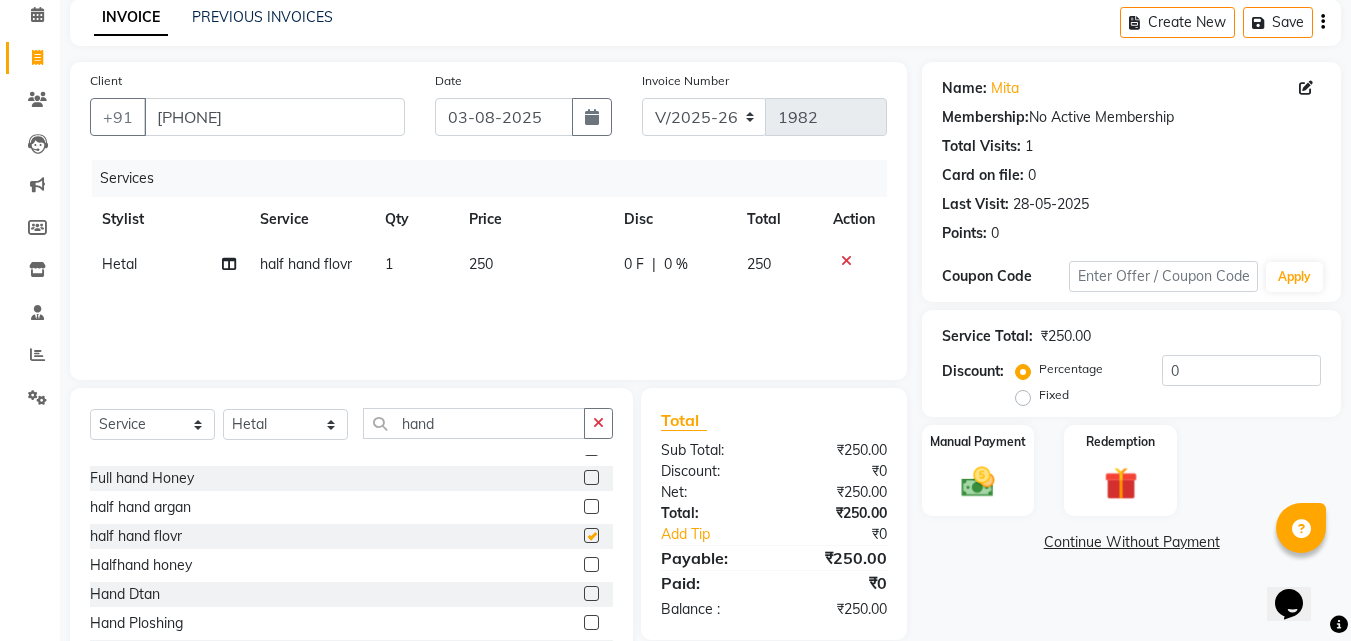 checkbox on "false" 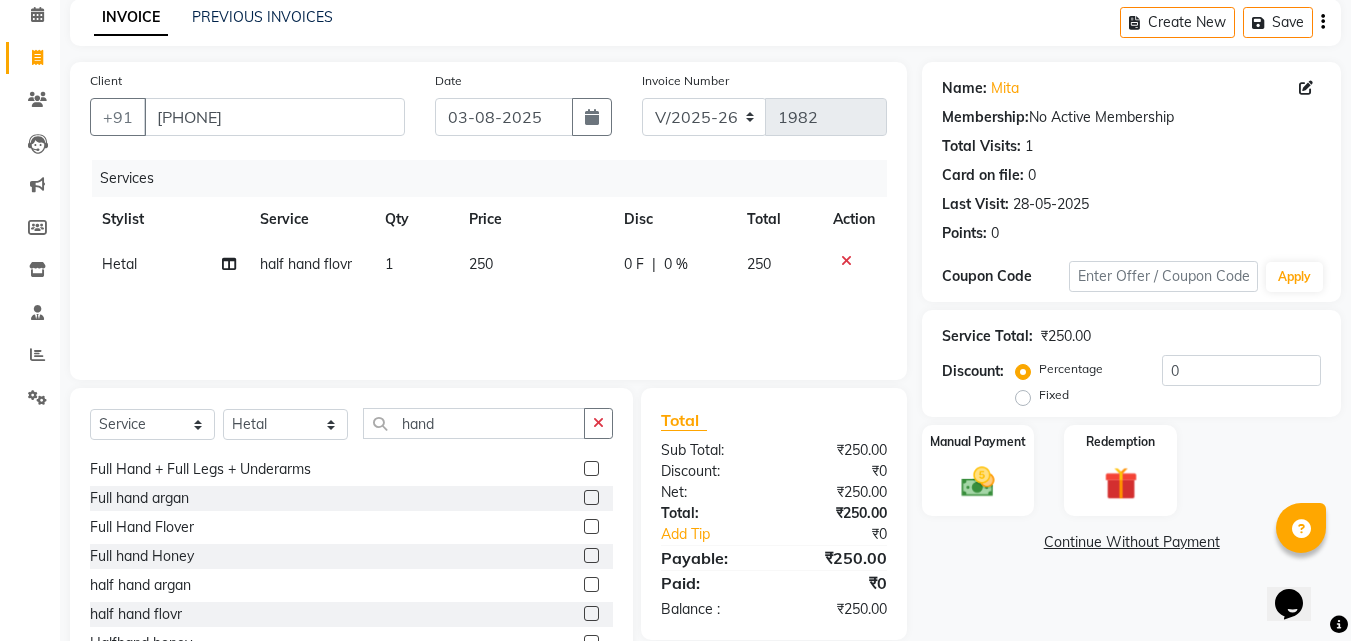 scroll, scrollTop: 22, scrollLeft: 0, axis: vertical 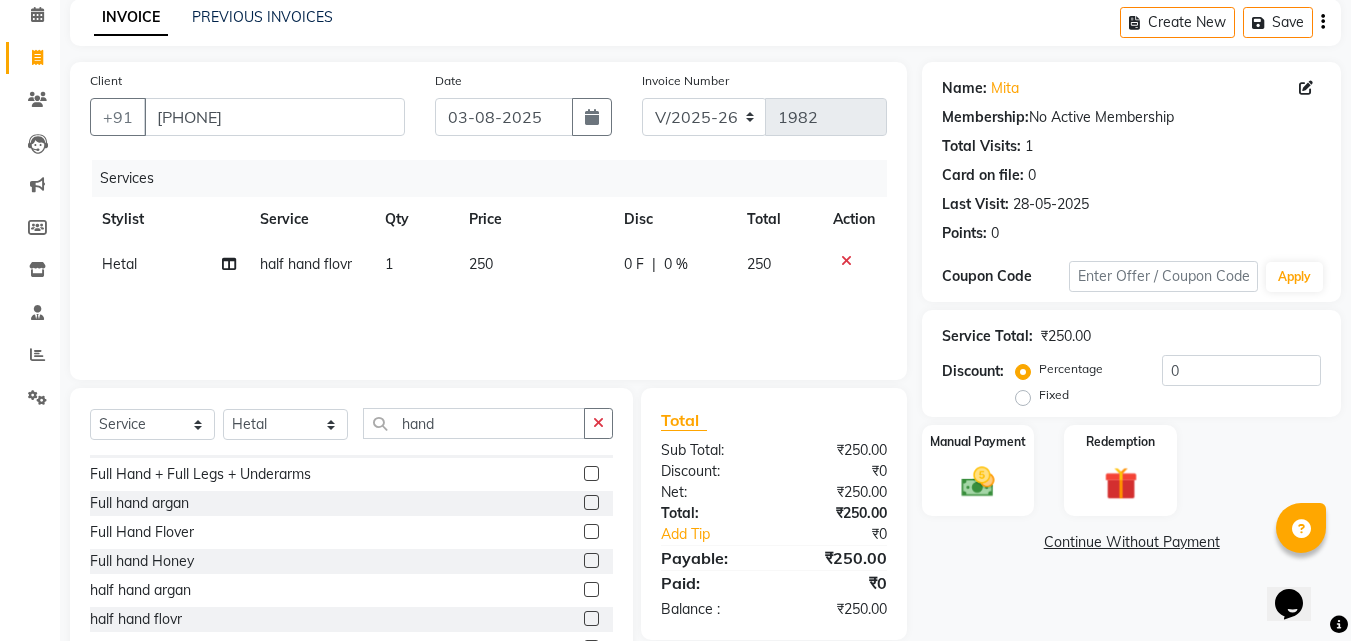 click 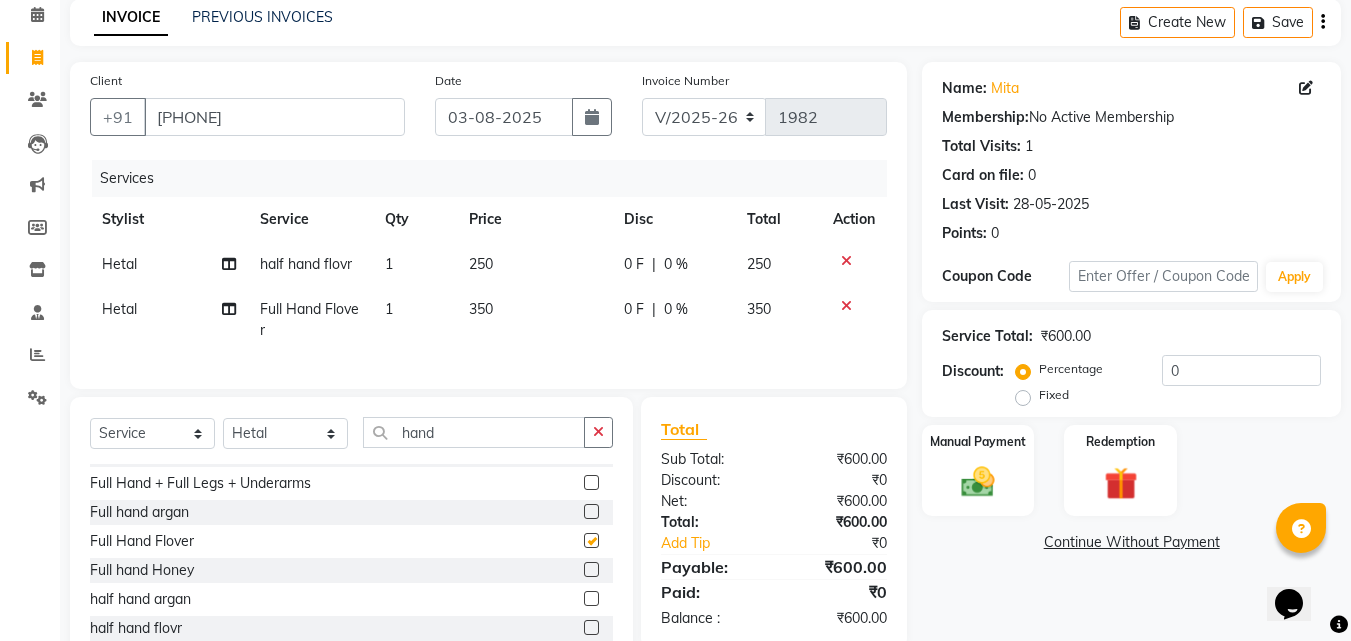 checkbox on "false" 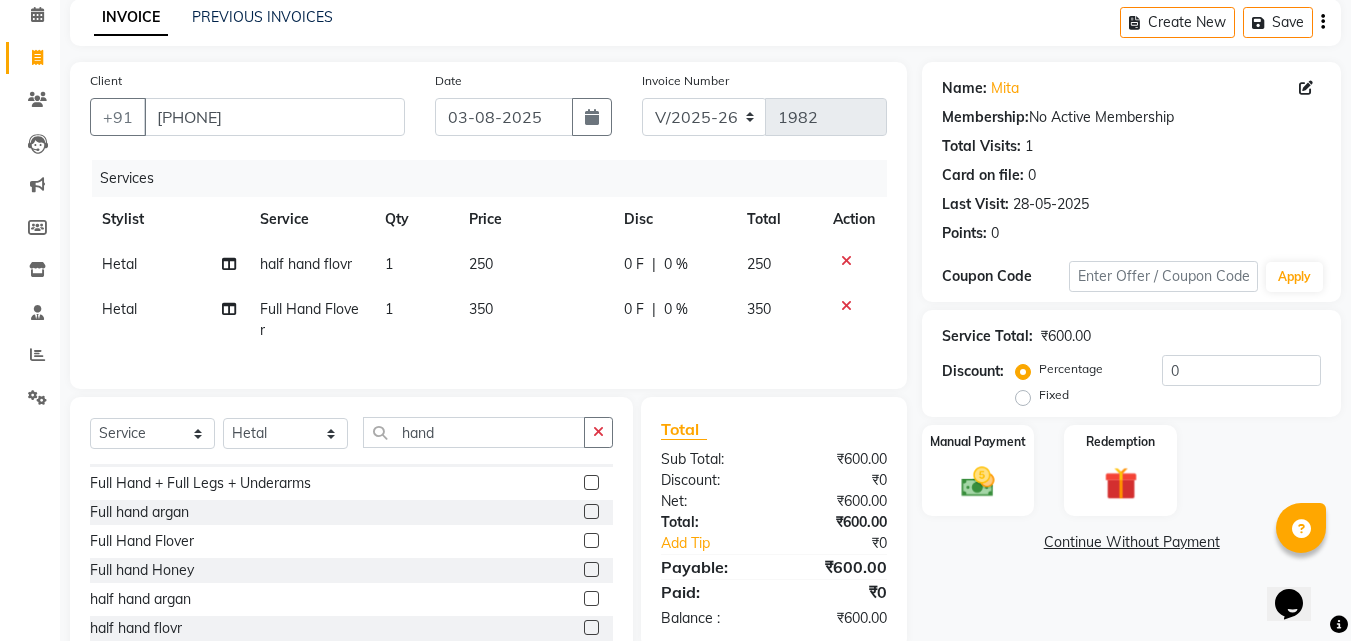 click 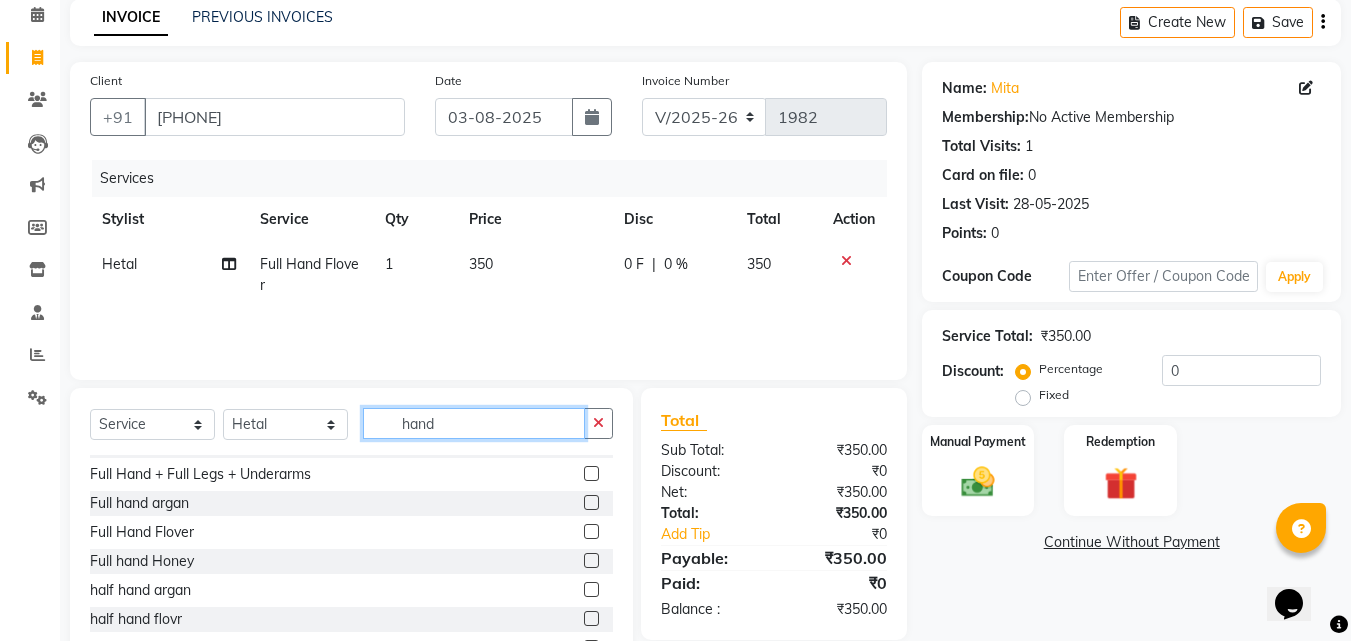 click on "hand" 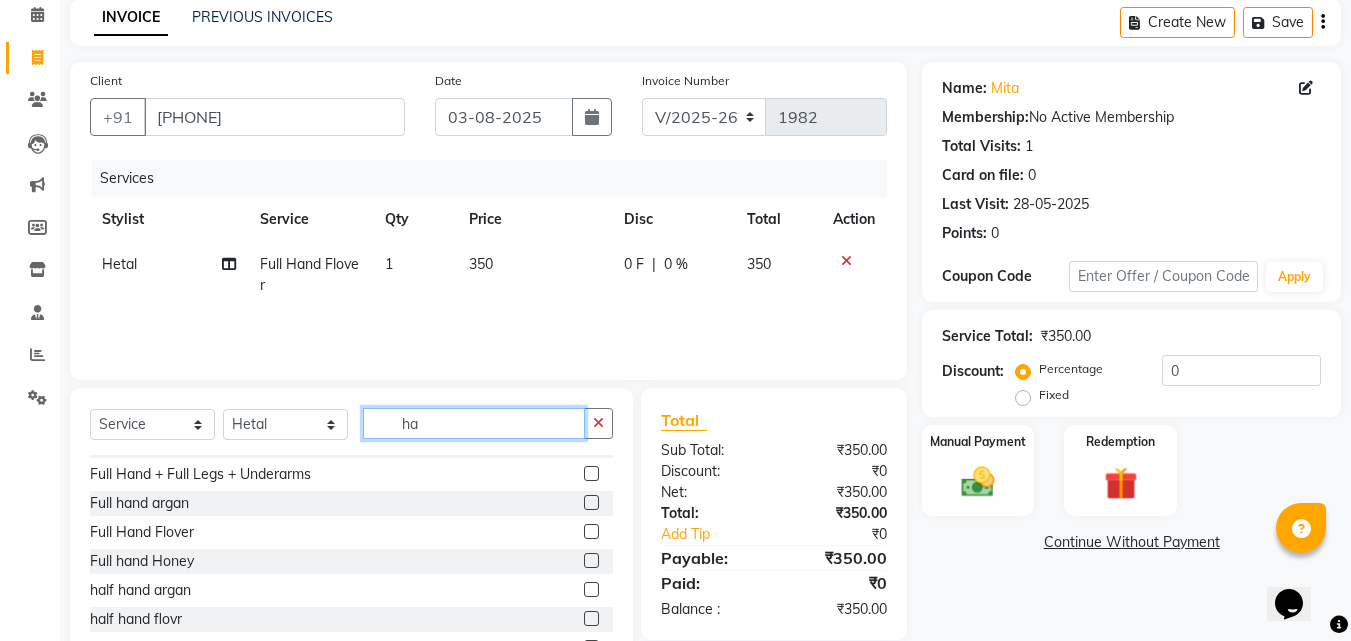 type on "h" 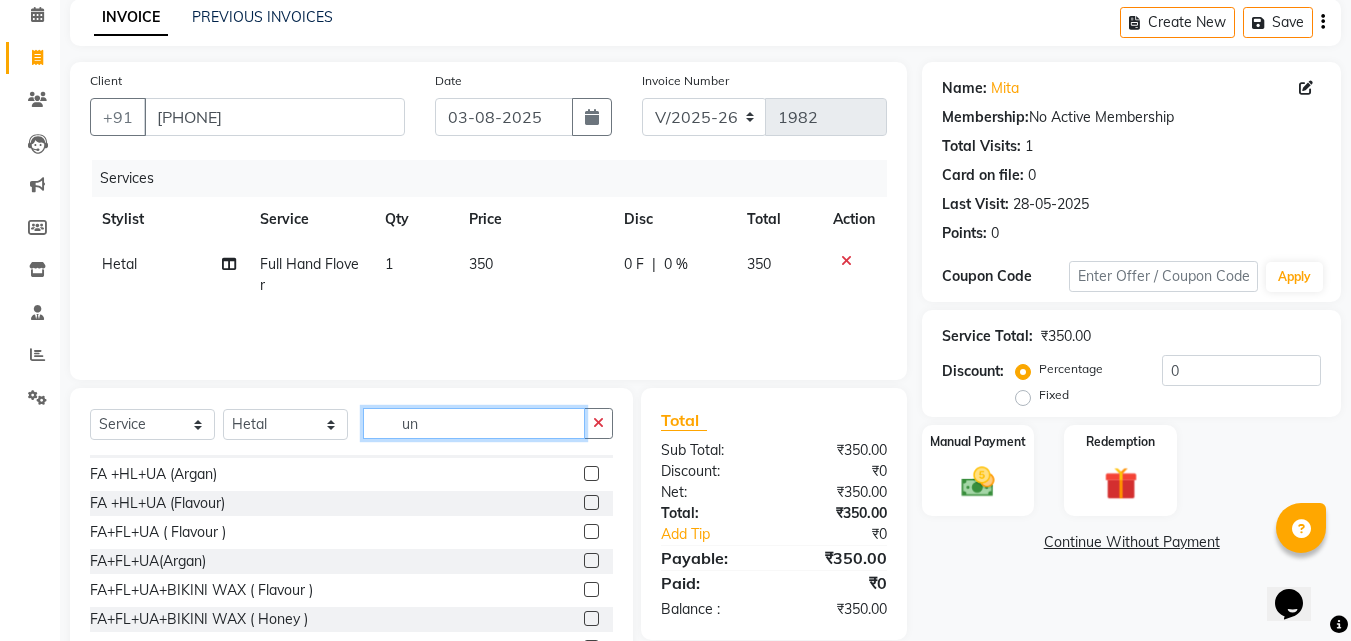 scroll, scrollTop: 3, scrollLeft: 0, axis: vertical 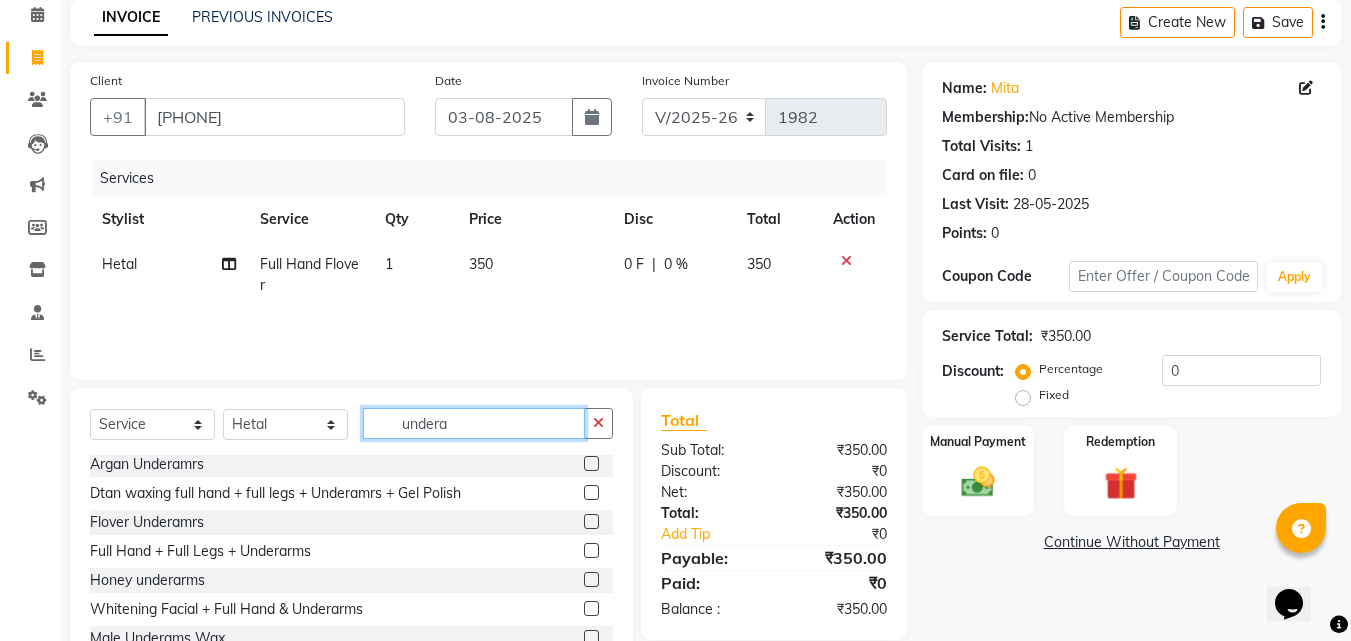type on "undera" 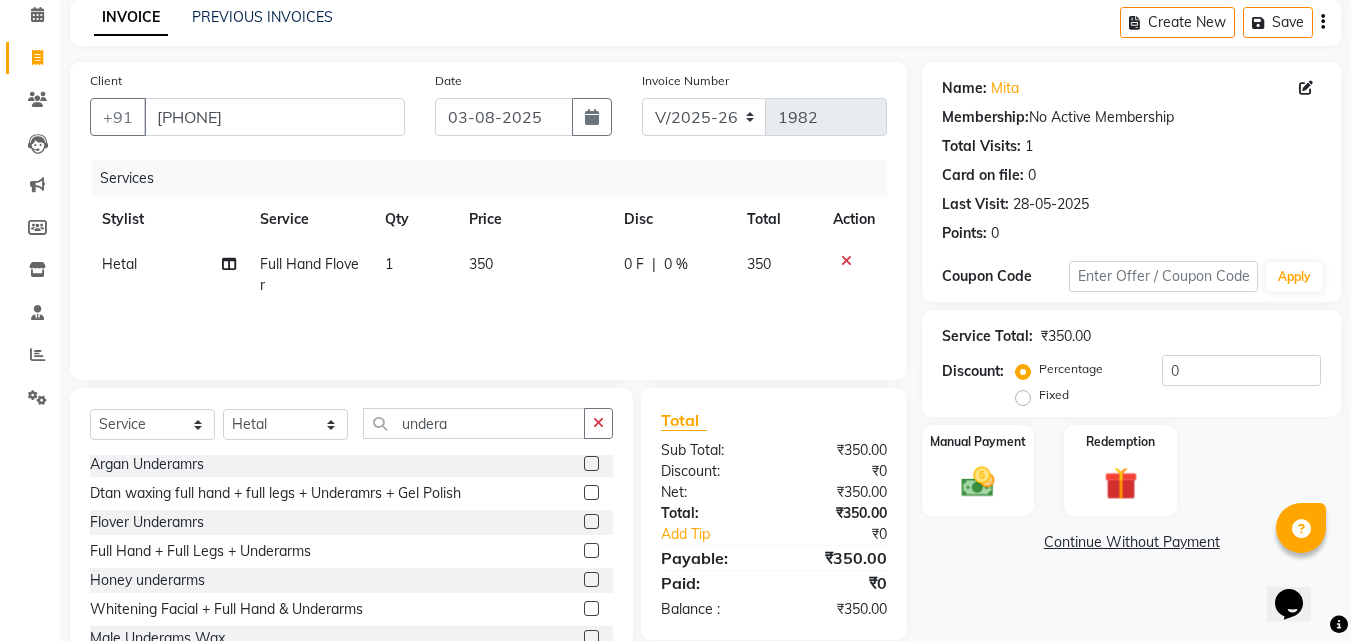 click 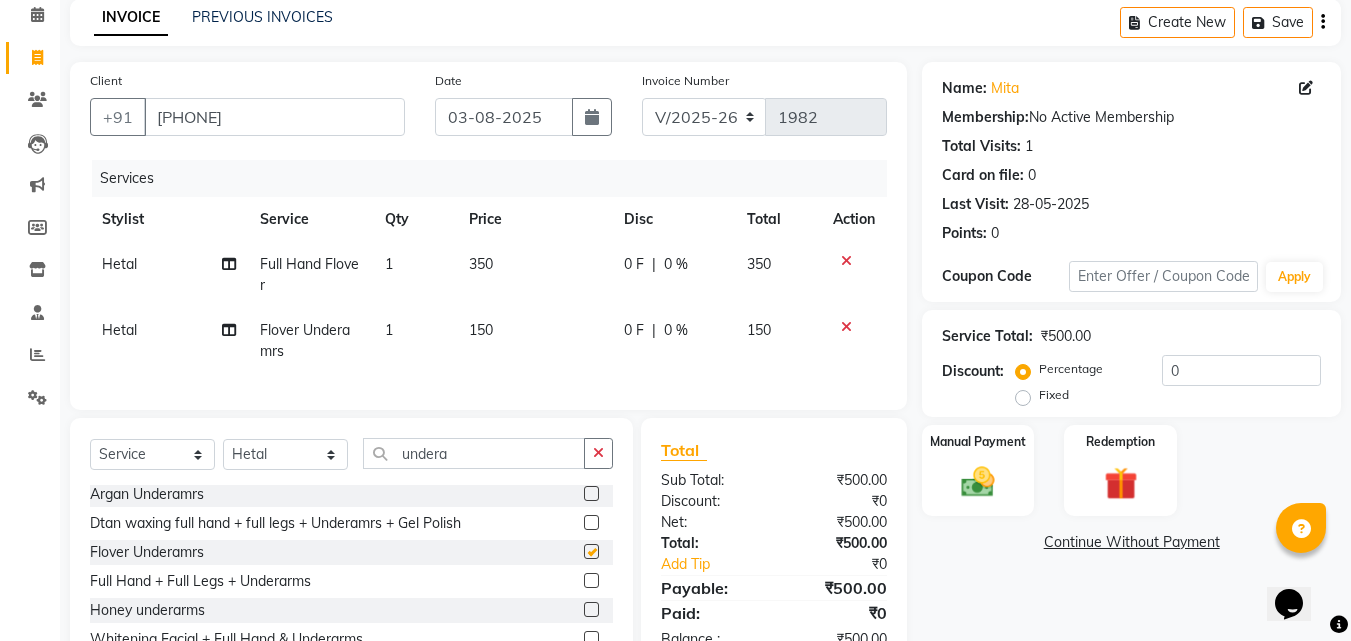 checkbox on "false" 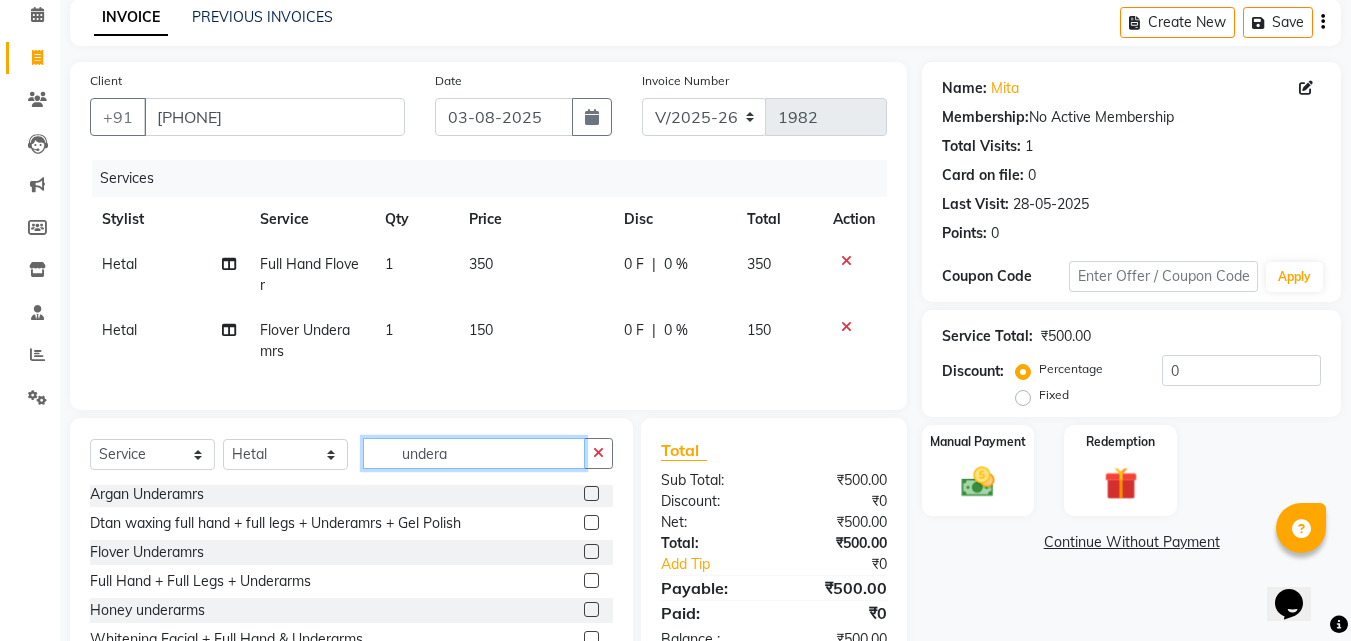 click on "undera" 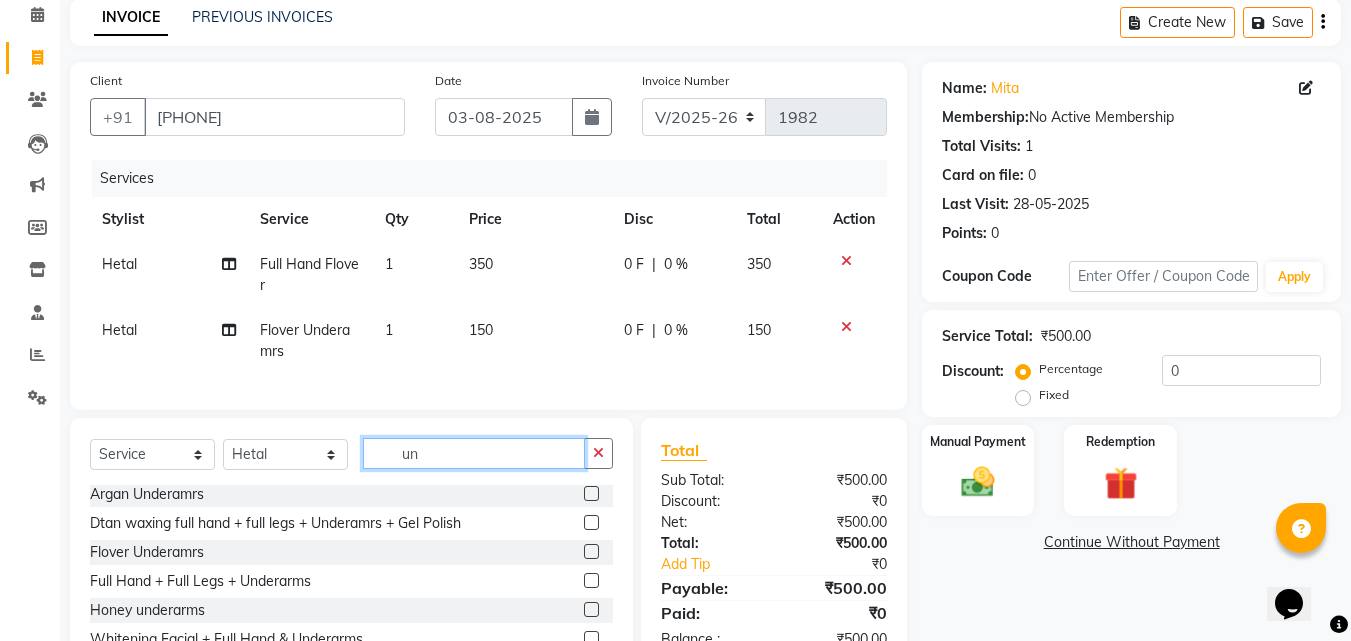 type on "u" 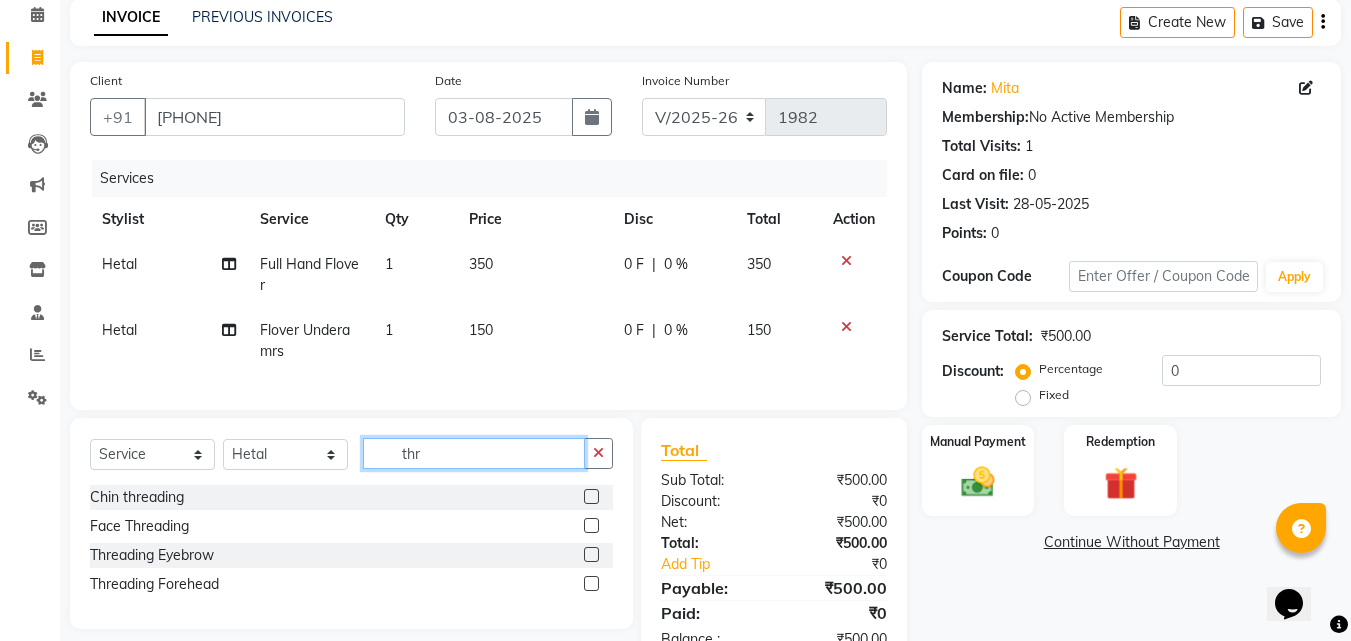 scroll, scrollTop: 0, scrollLeft: 0, axis: both 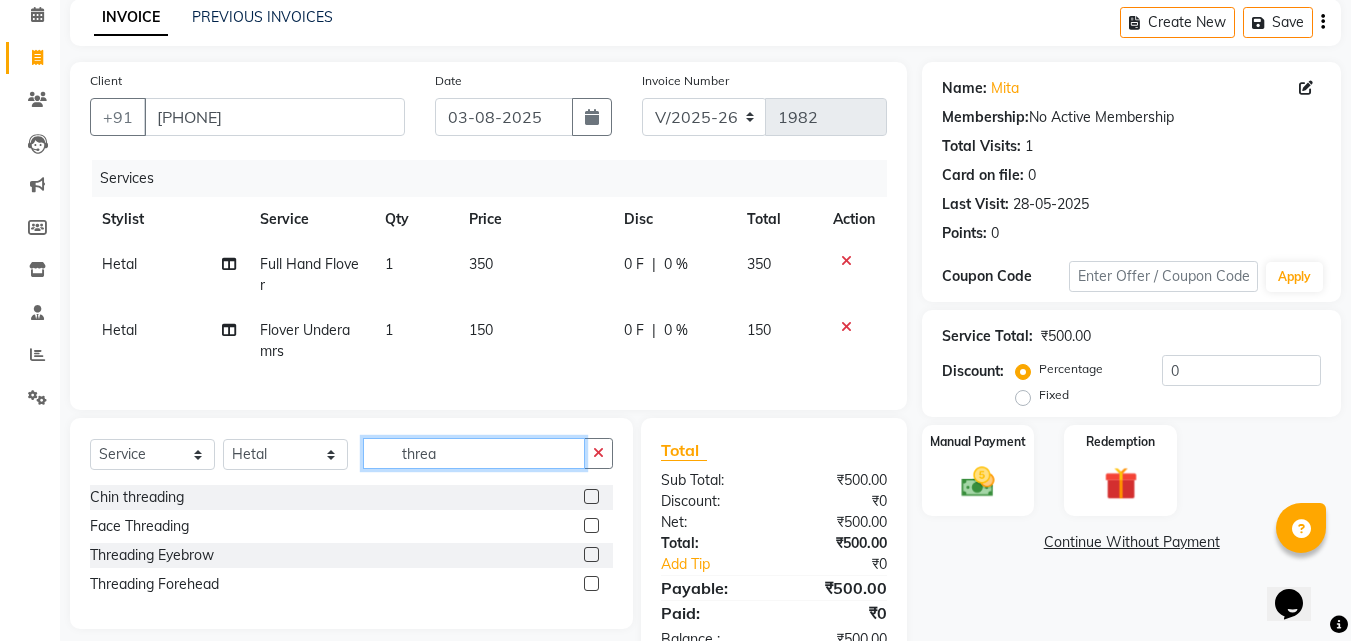 type on "threa" 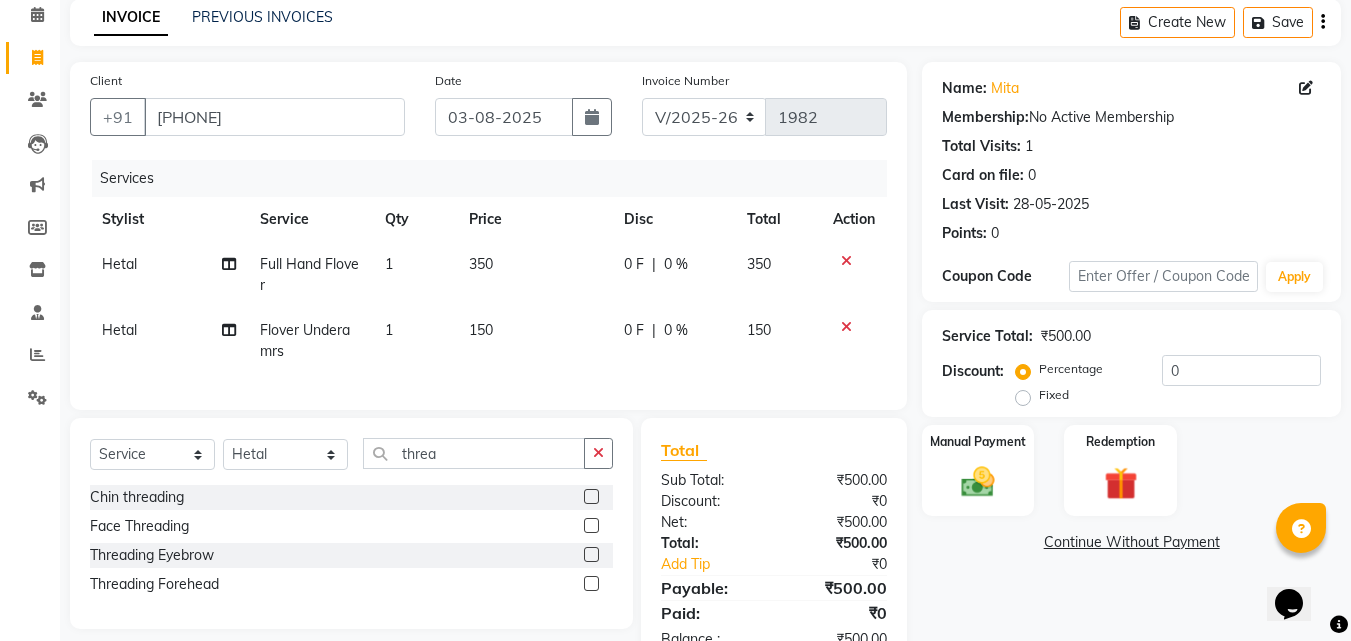 click 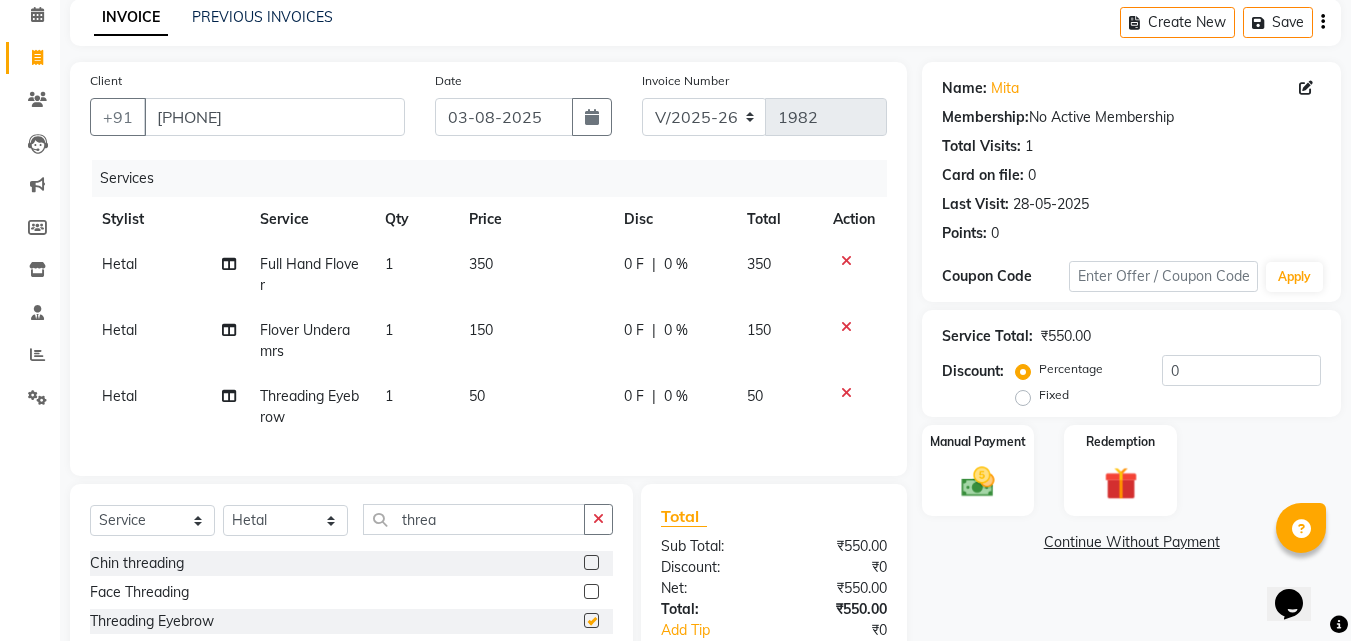 checkbox on "false" 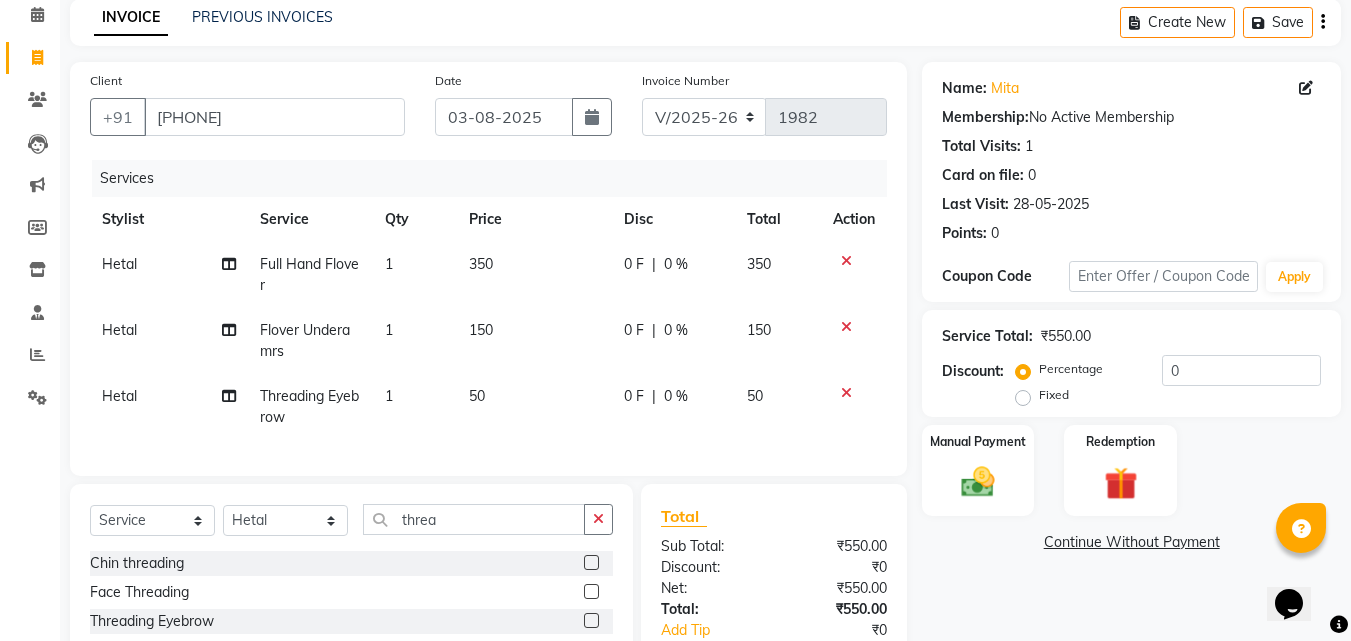 click on "50" 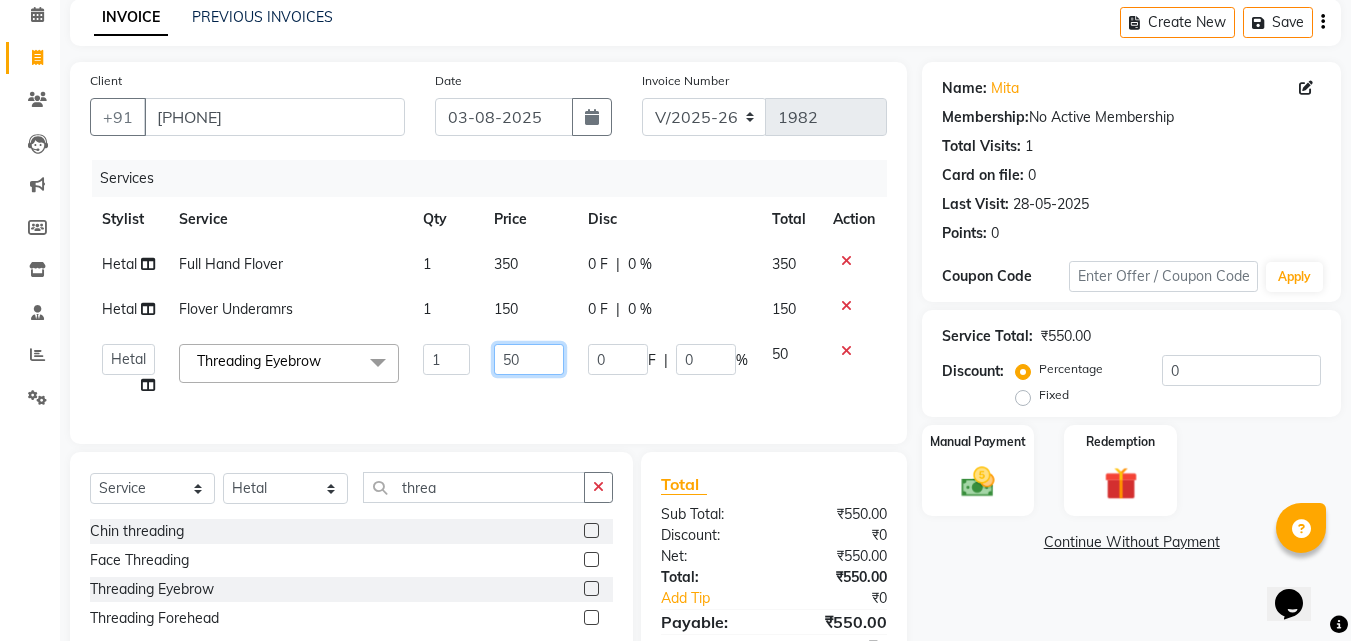 click on "50" 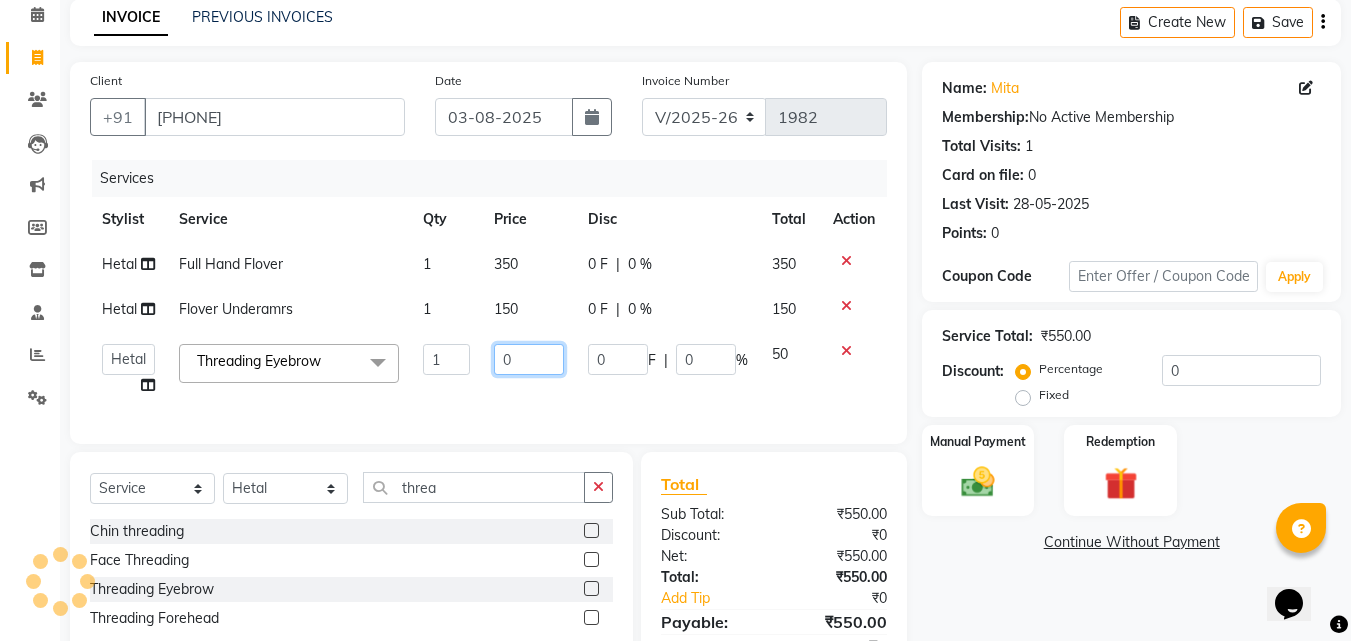 type on "80" 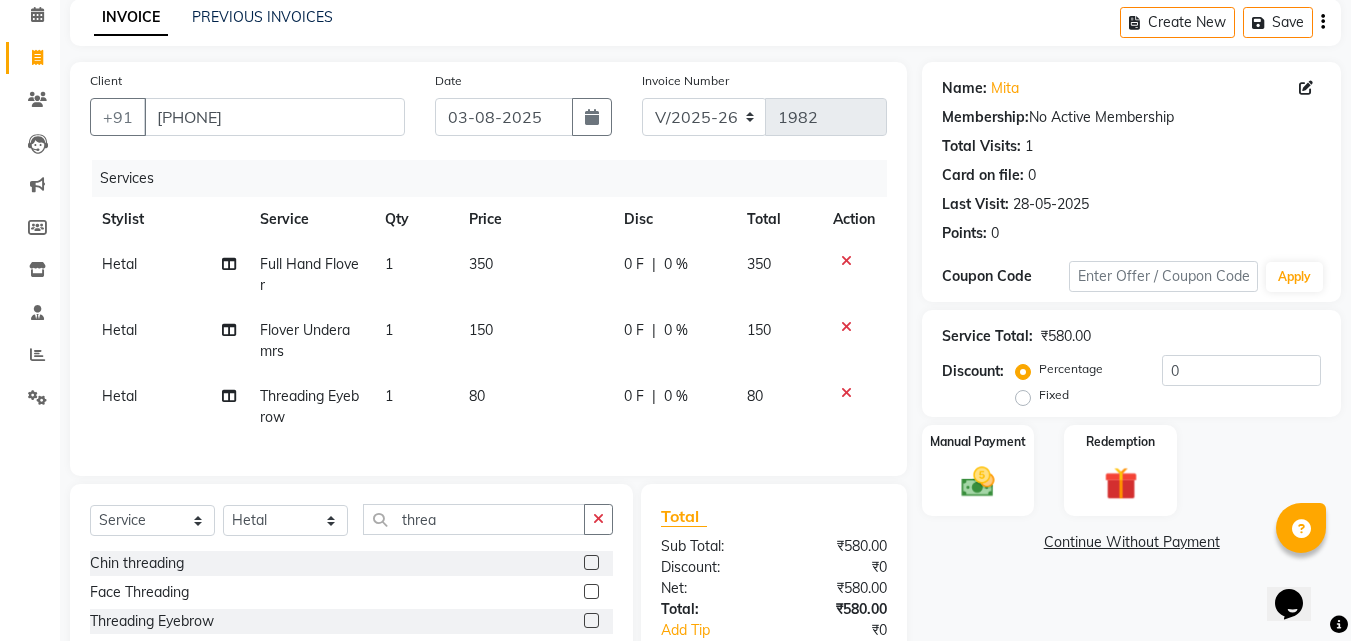 click on "80" 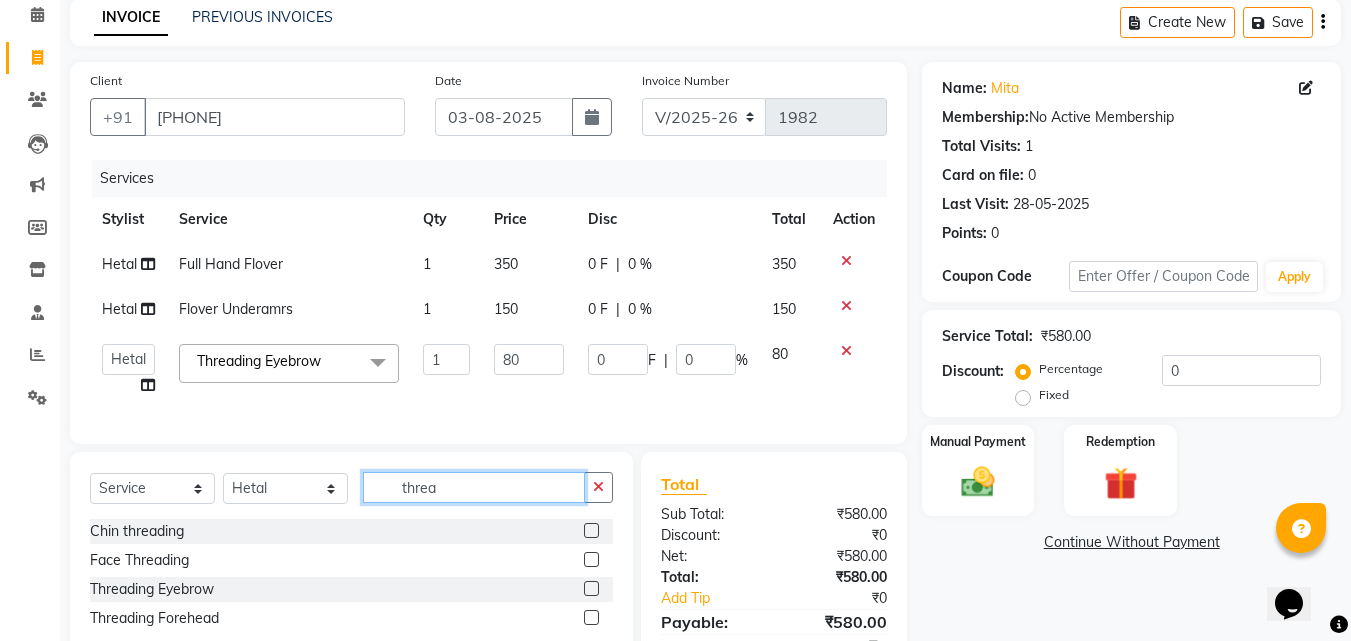 click on "threa" 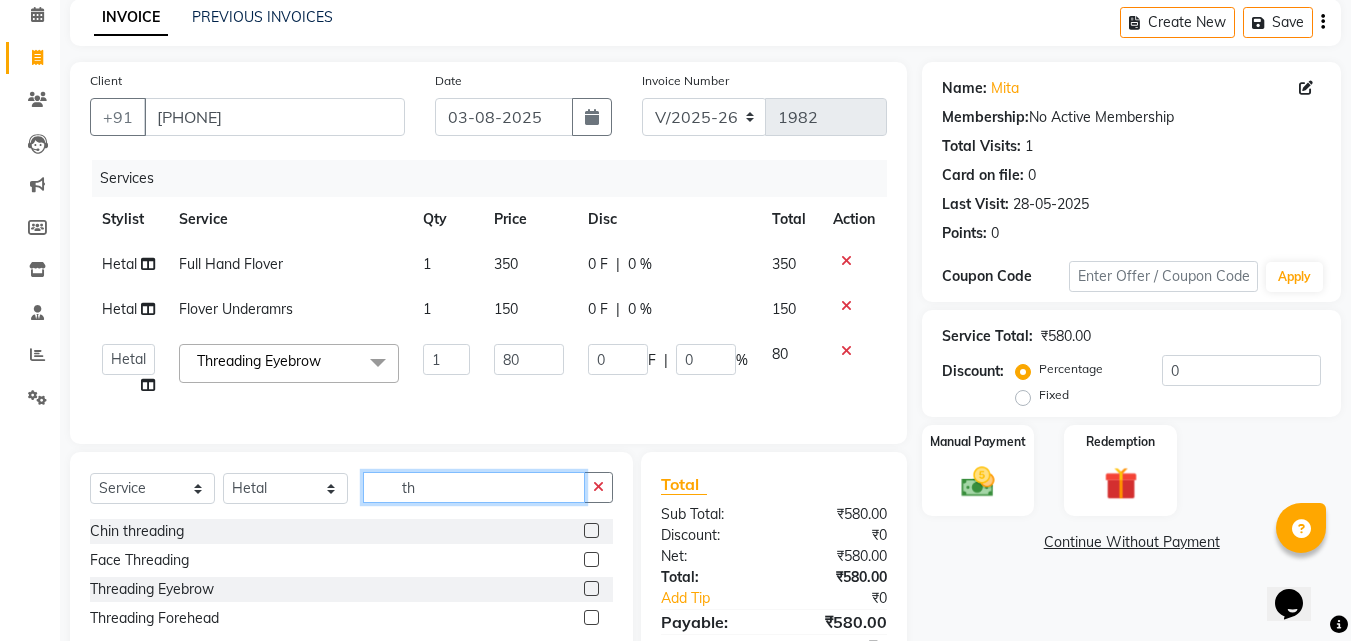 type on "t" 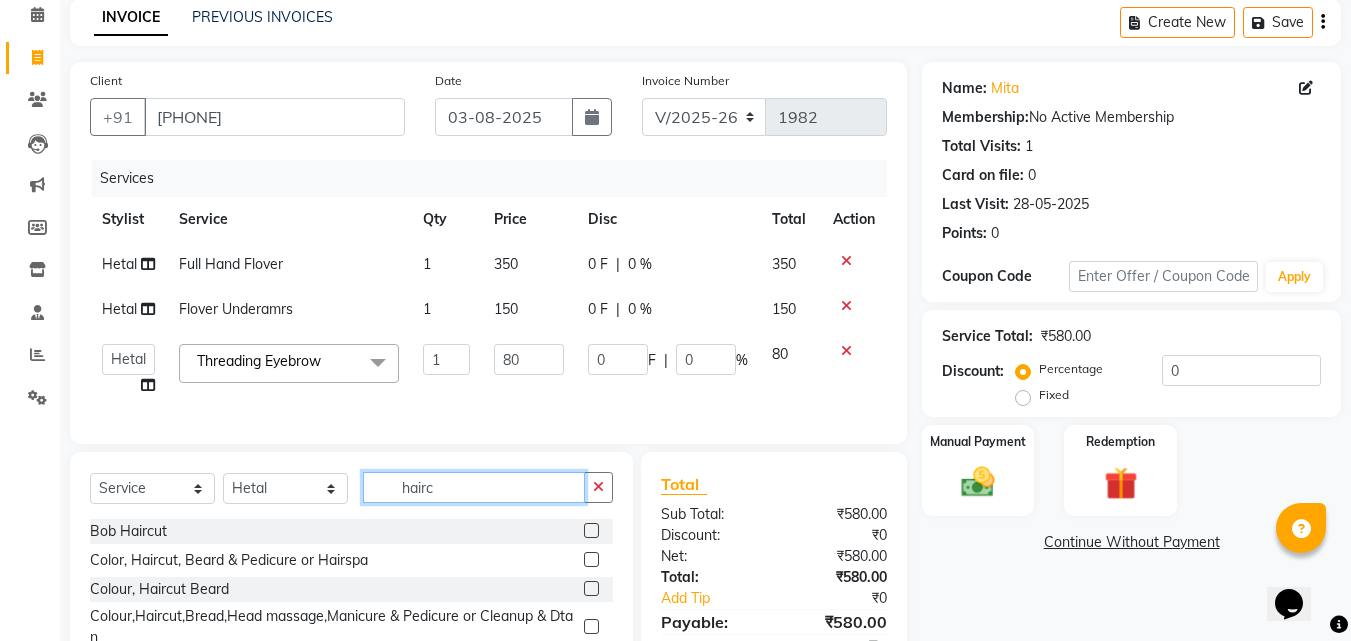 type on "hairc" 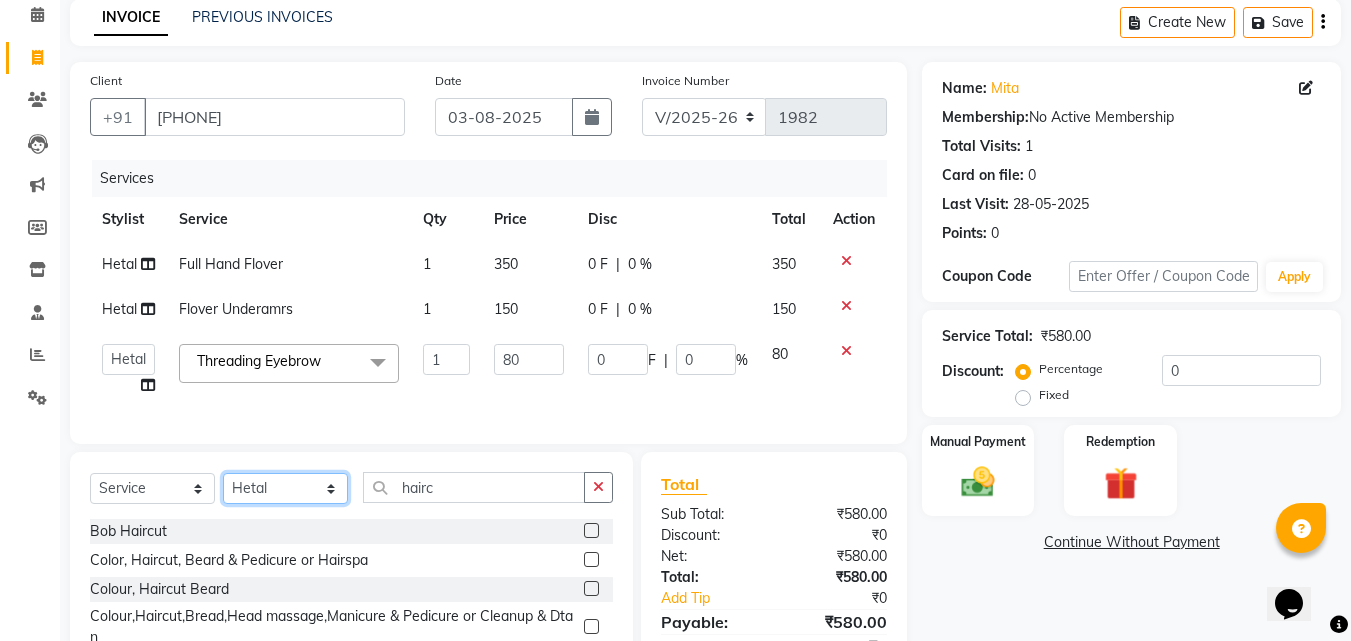 click on "Select Stylist Aarish Qureshi ajay Areeba Hetal  karan Mahima Kelkar Manager Nadeem  Pooja  priya mangr Samiya  Sonam Soni Zeenat" 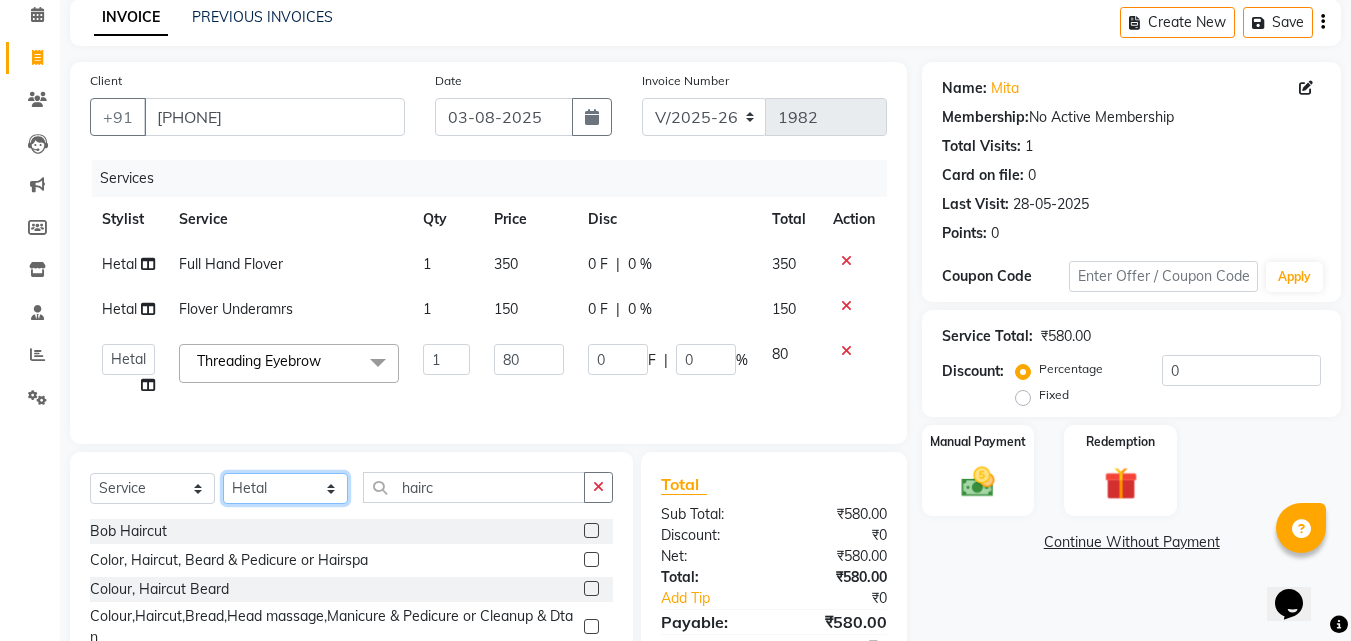 select on "63645" 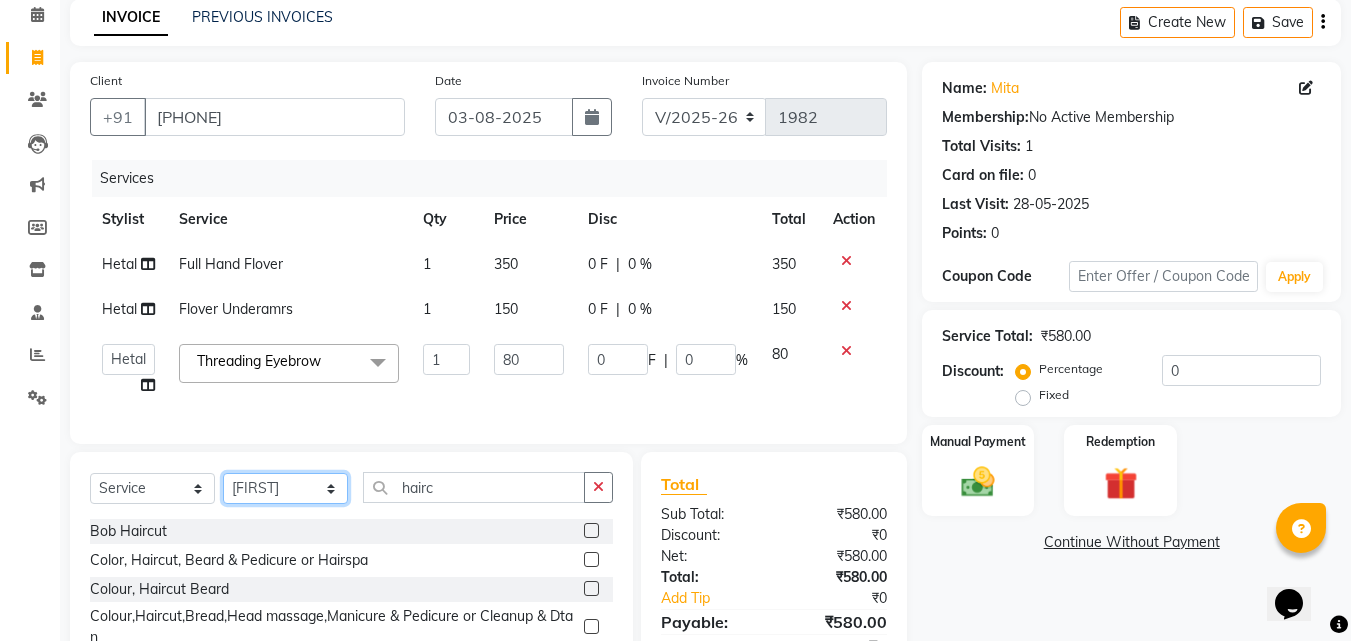 click on "Select Stylist Aarish Qureshi ajay Areeba Hetal  karan Mahima Kelkar Manager Nadeem  Pooja  priya mangr Samiya  Sonam Soni Zeenat" 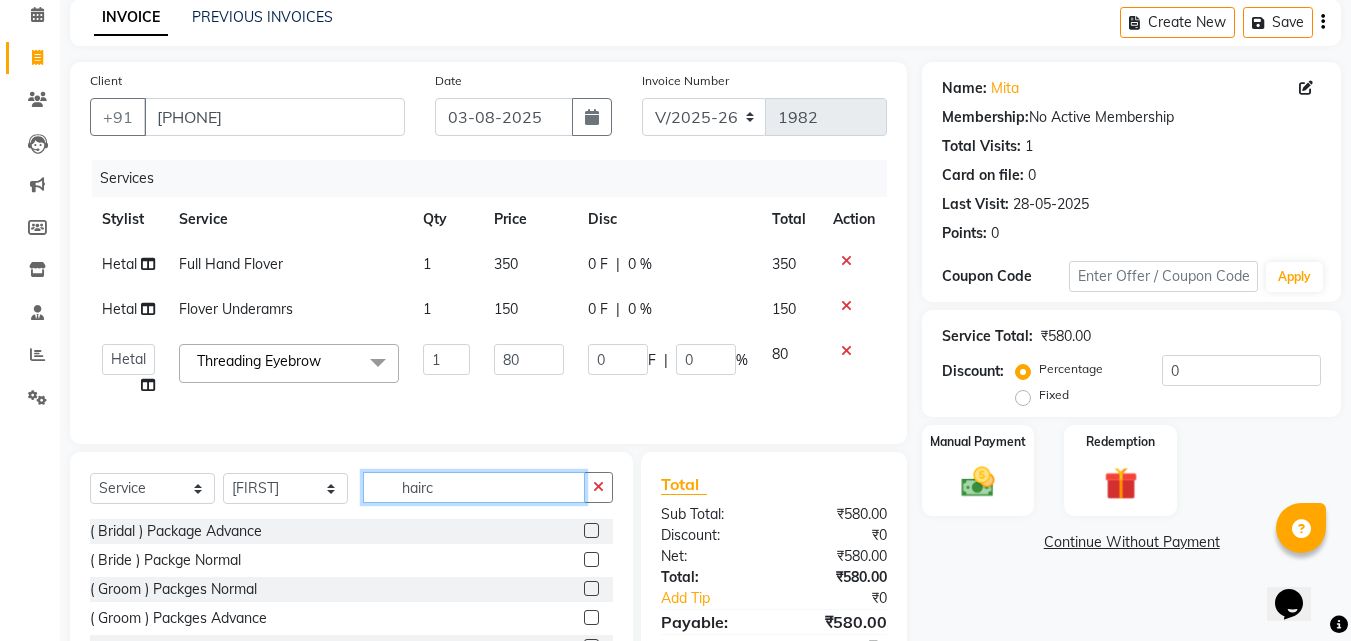 click on "hairc" 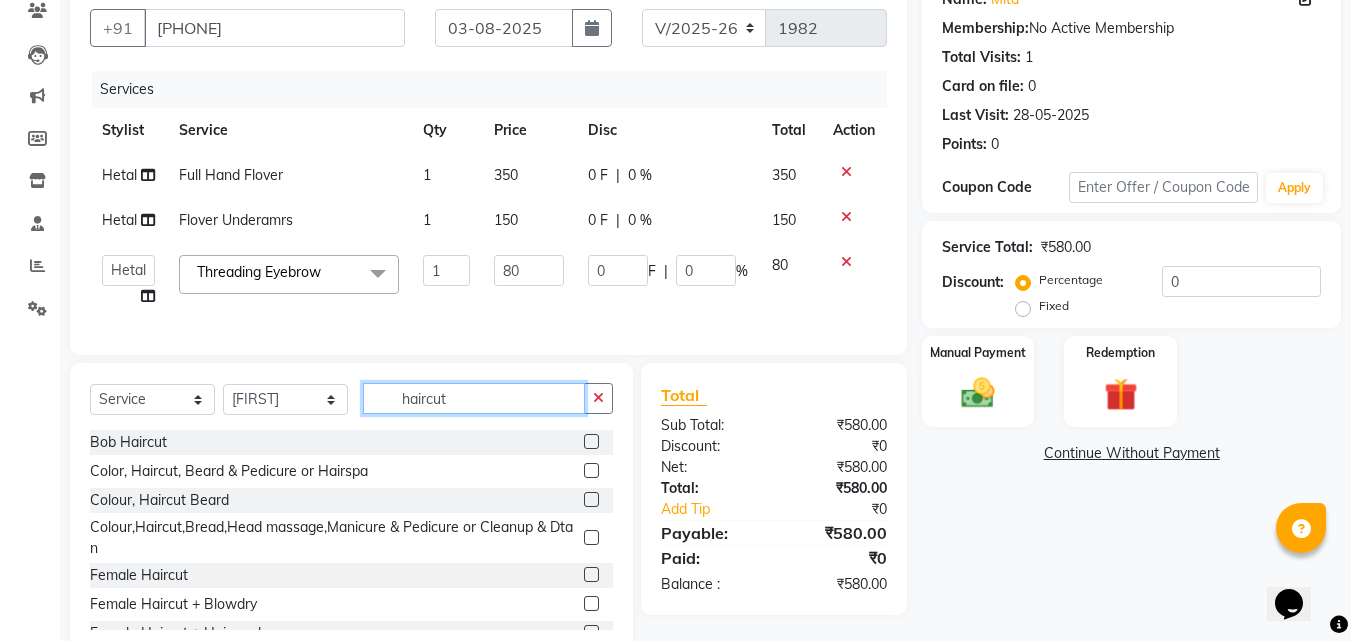 scroll, scrollTop: 174, scrollLeft: 0, axis: vertical 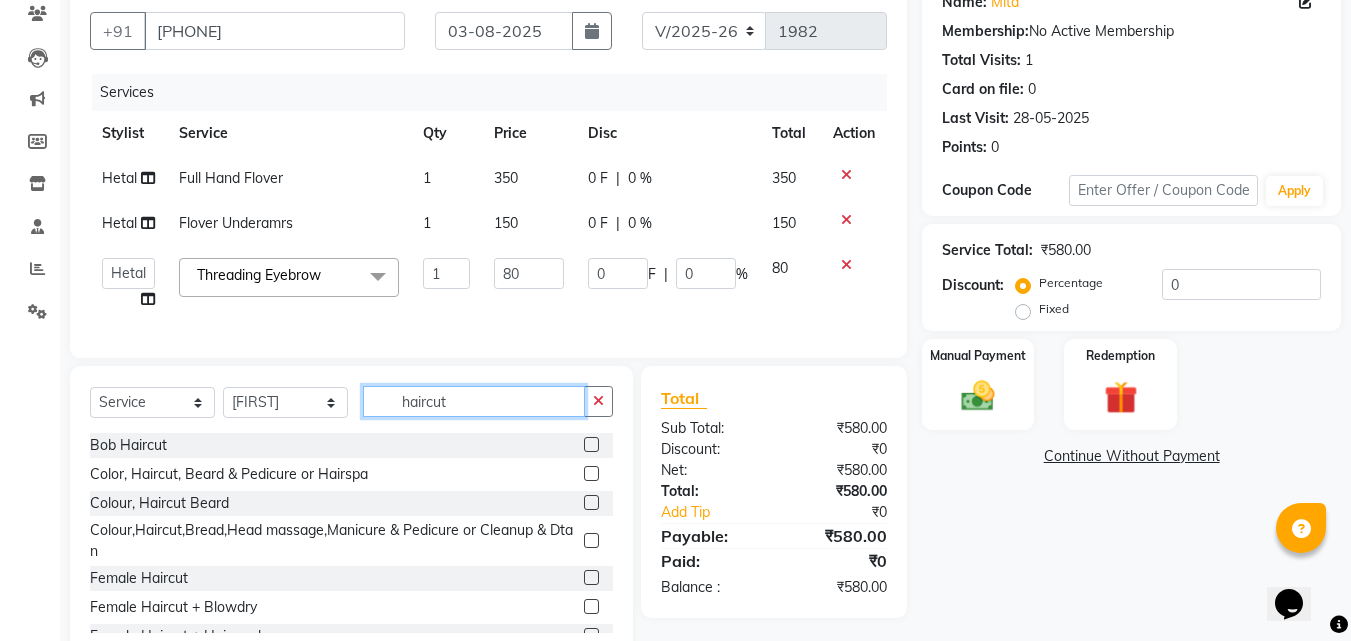 type on "haircut" 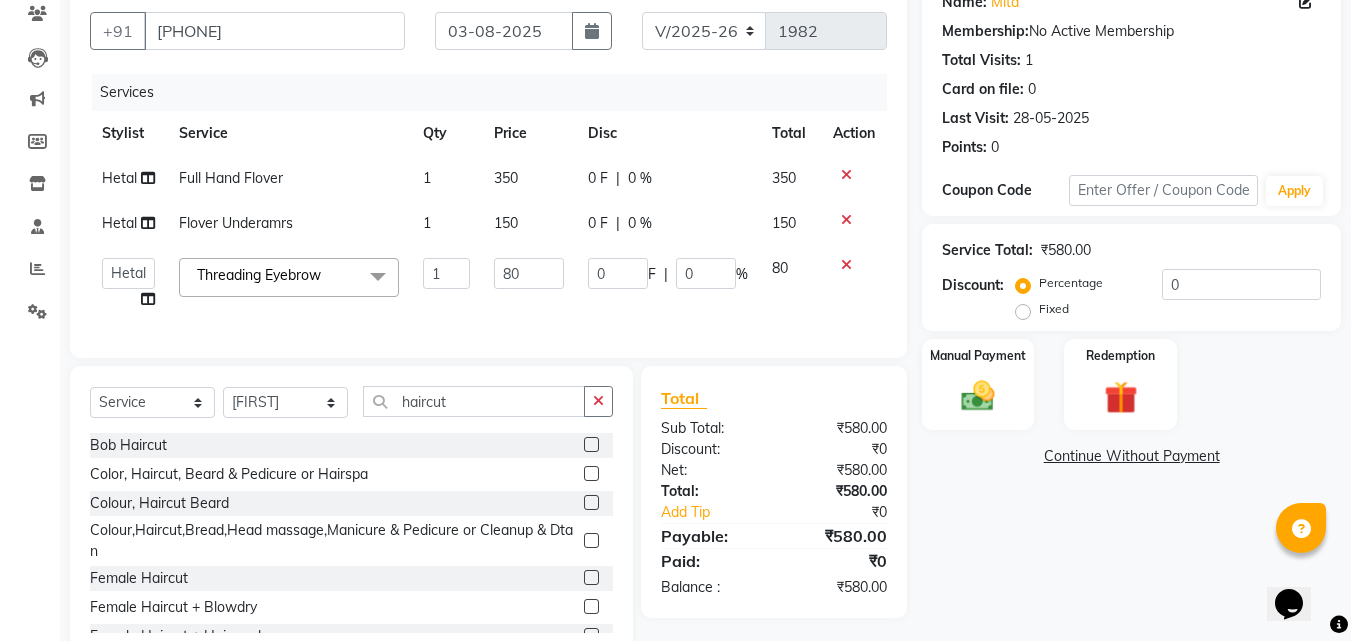 click 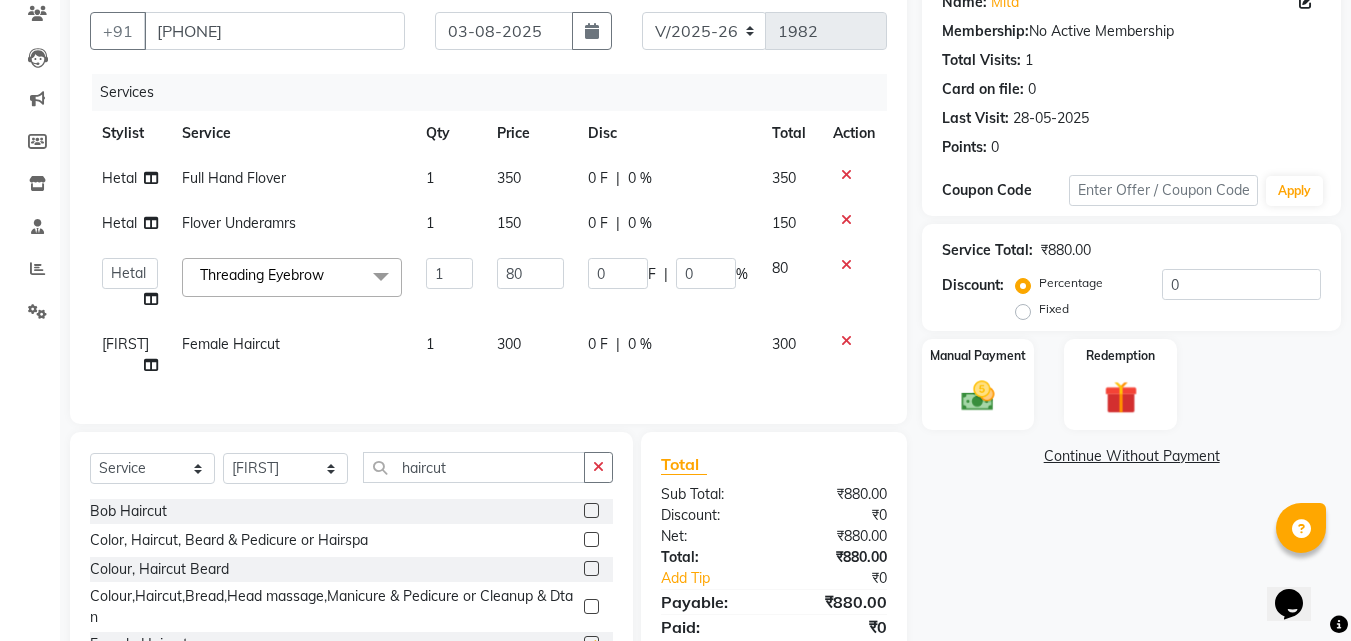 checkbox on "false" 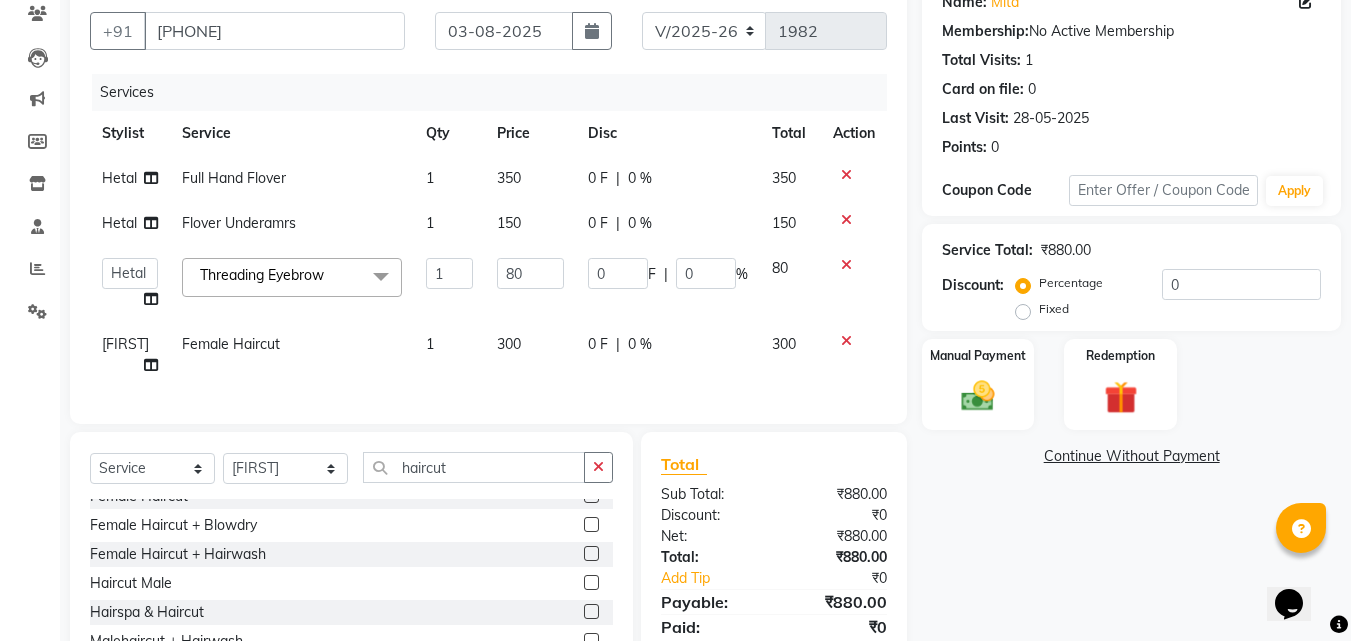 scroll, scrollTop: 165, scrollLeft: 0, axis: vertical 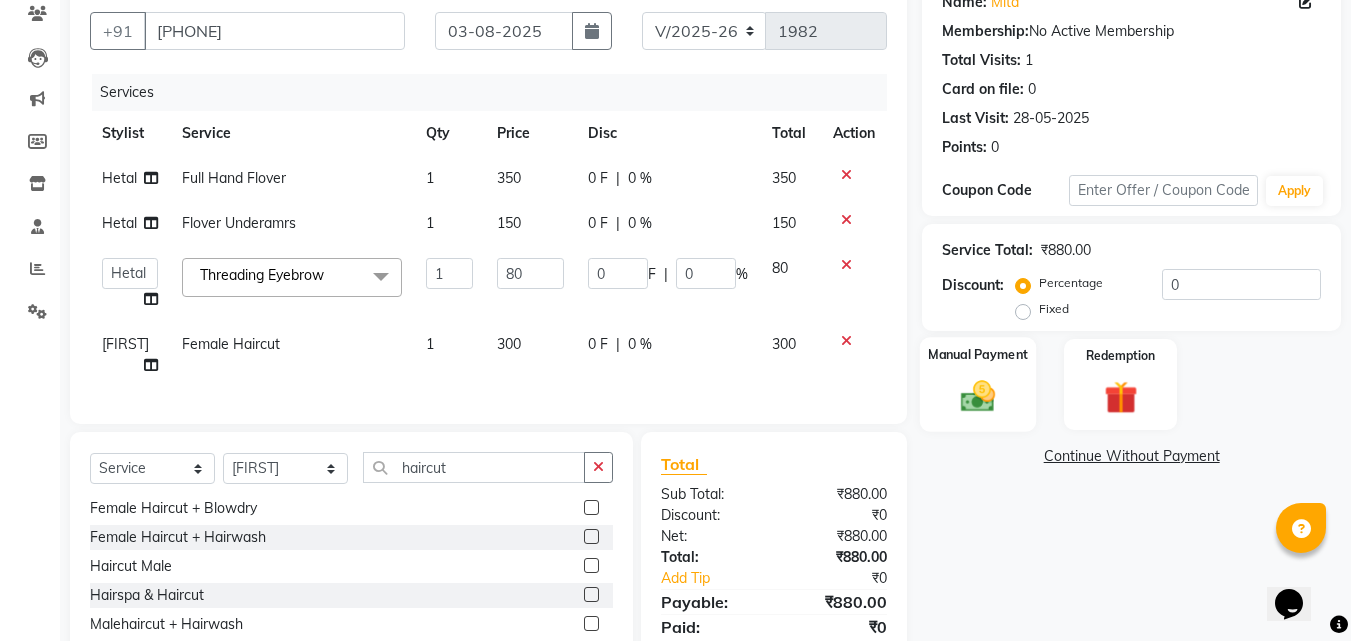 click 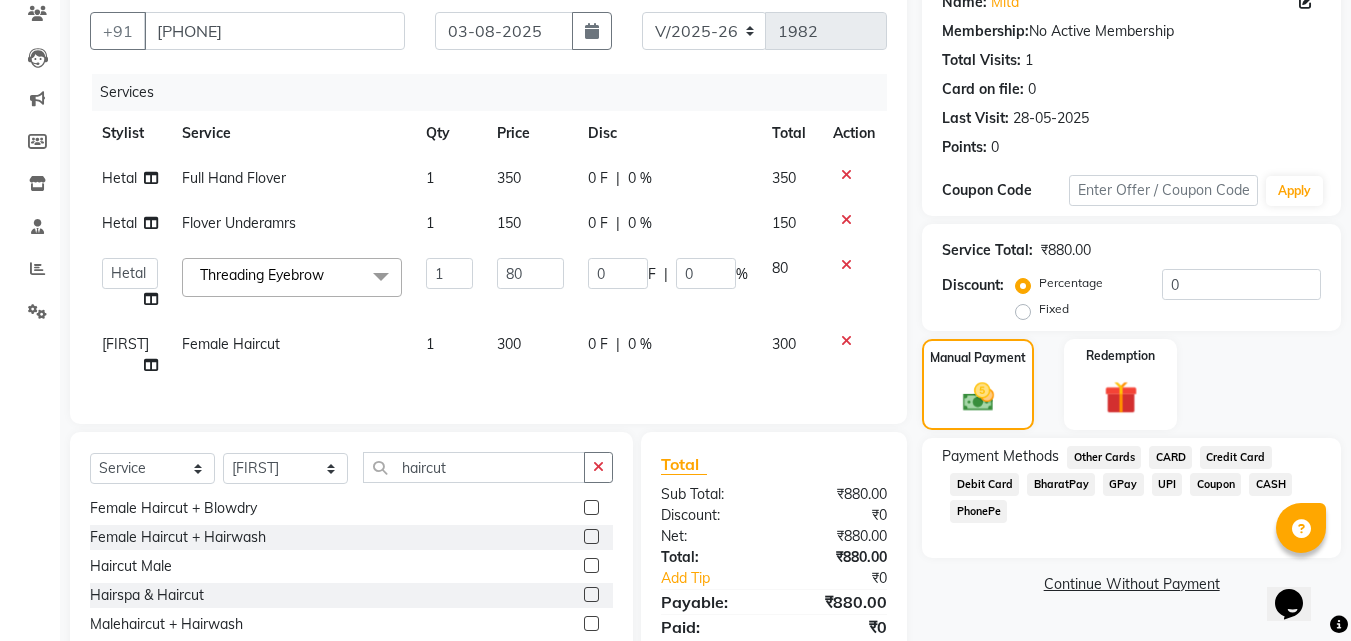 scroll, scrollTop: 305, scrollLeft: 0, axis: vertical 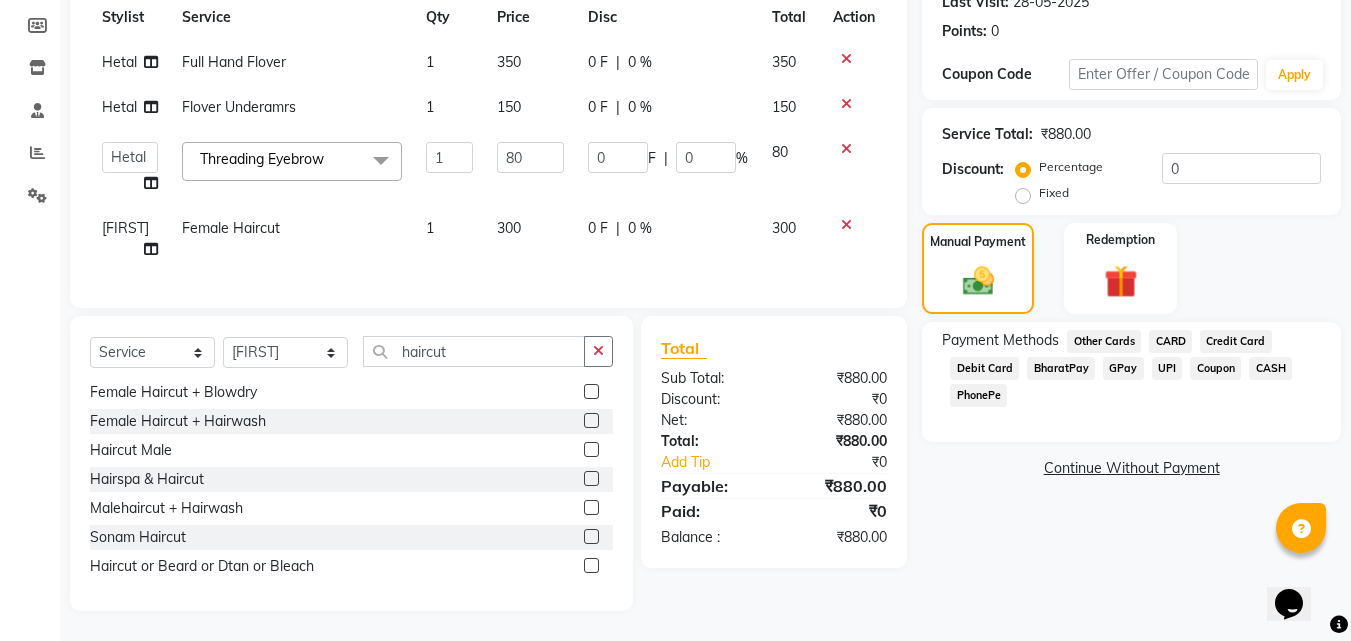 click on "GPay" 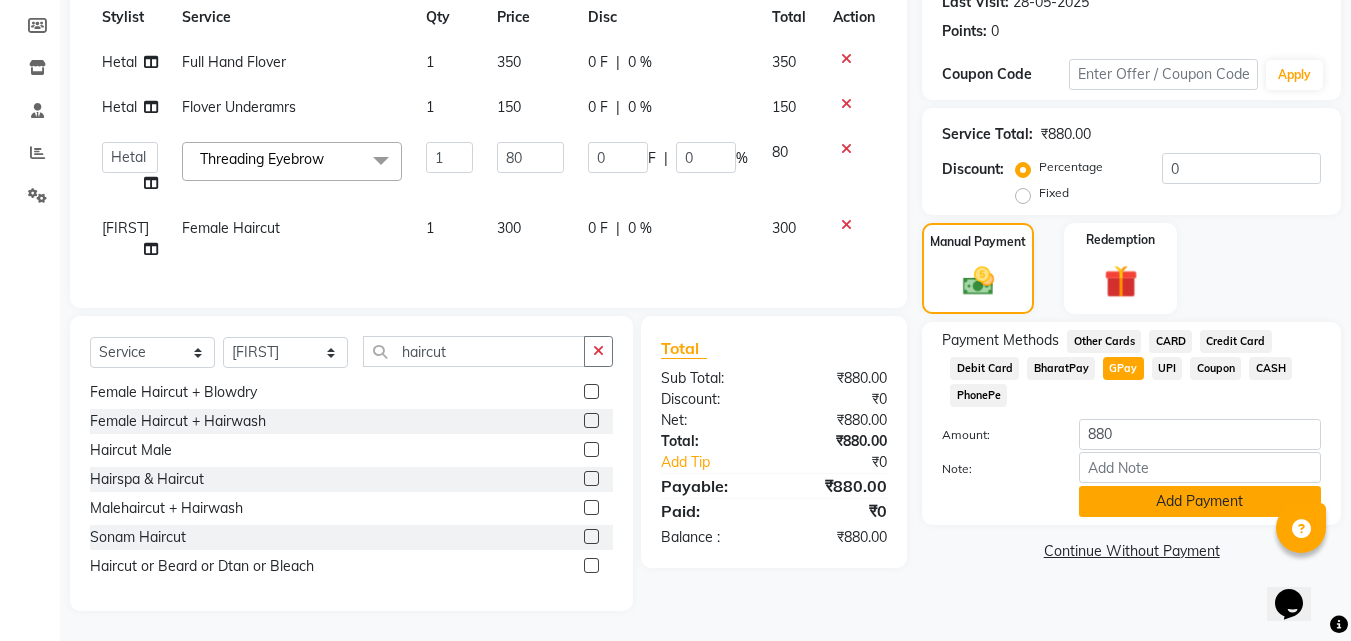click on "Add Payment" 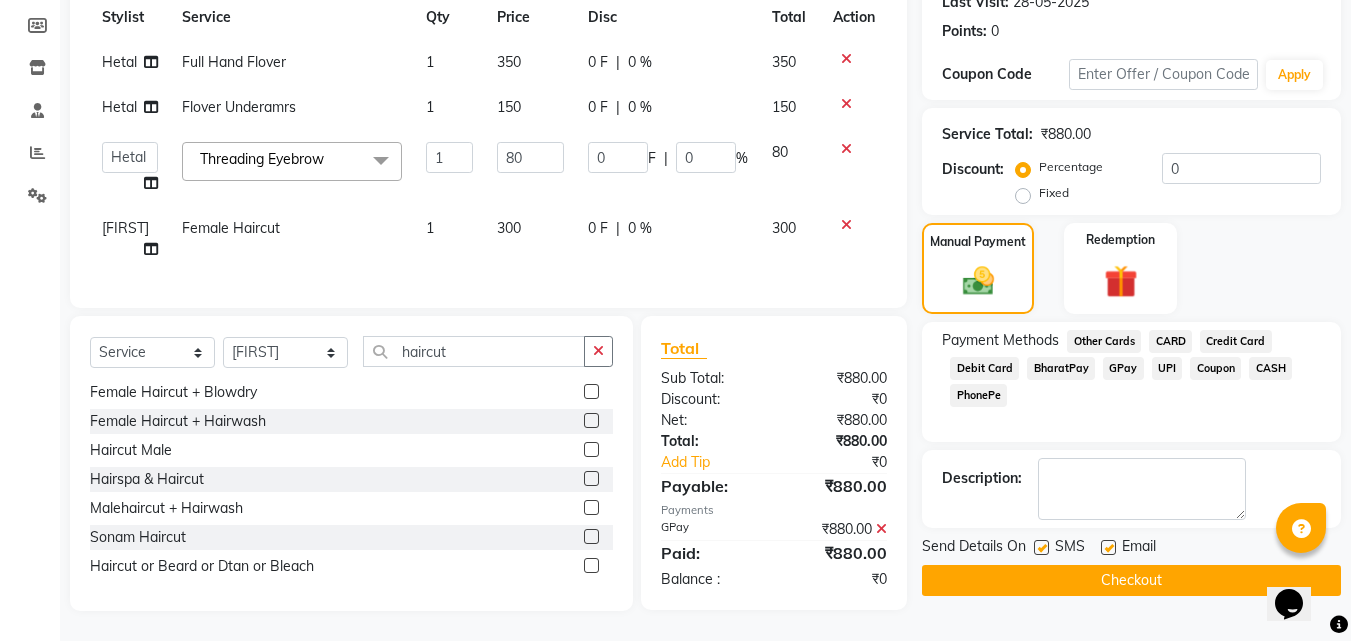 click on "Checkout" 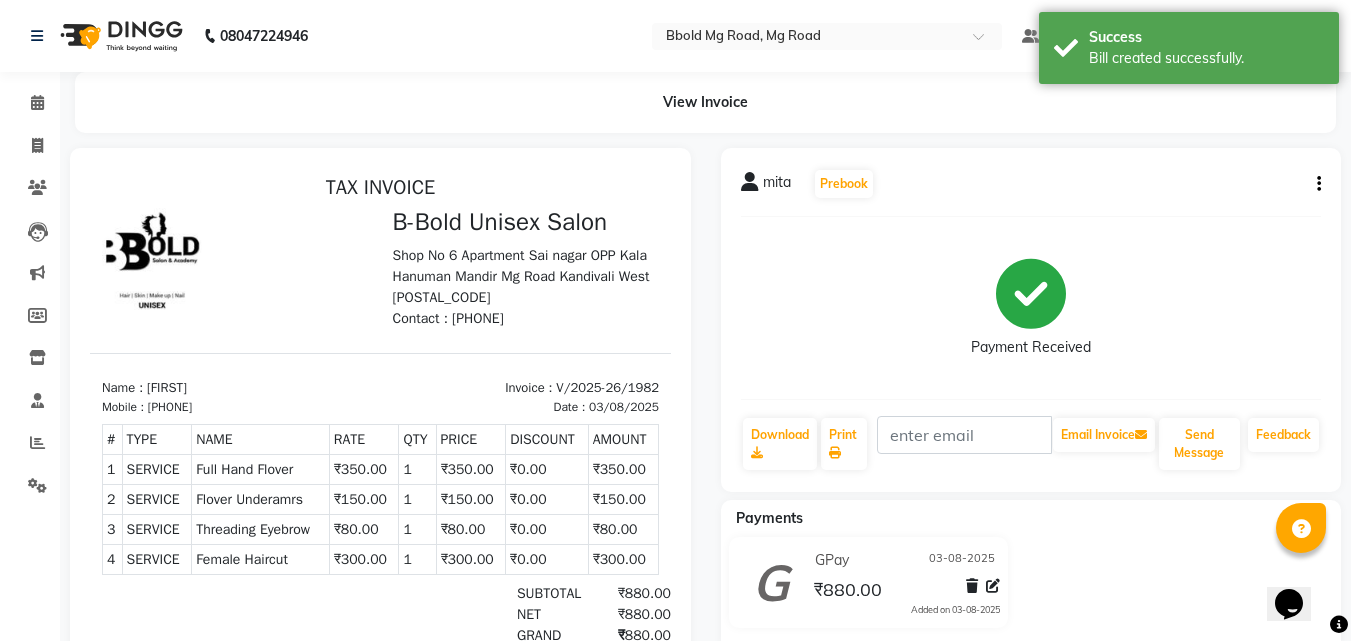 scroll, scrollTop: 0, scrollLeft: 0, axis: both 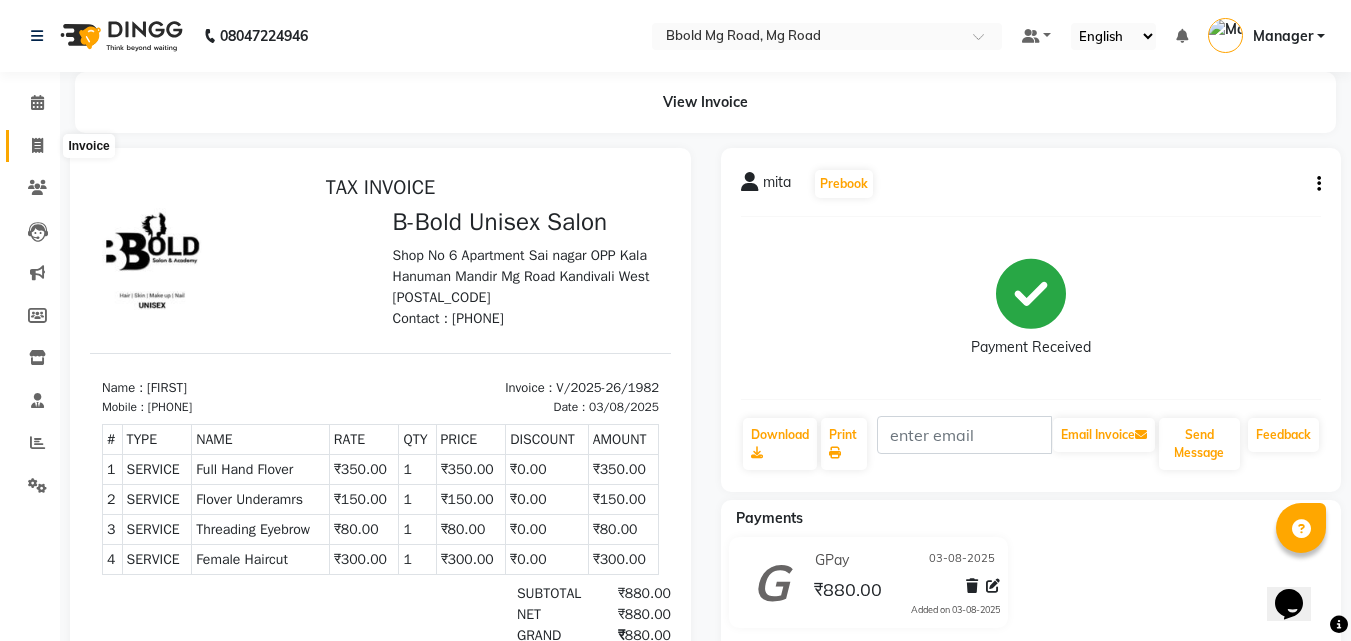 click 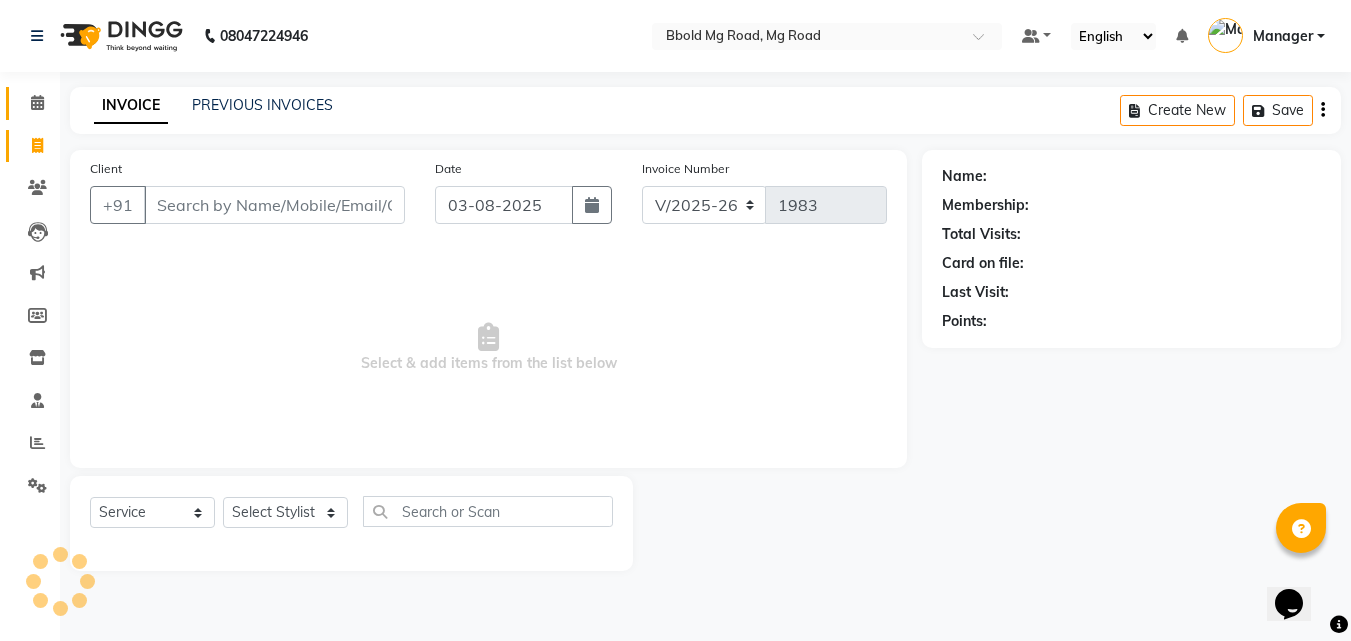 click on "Calendar" 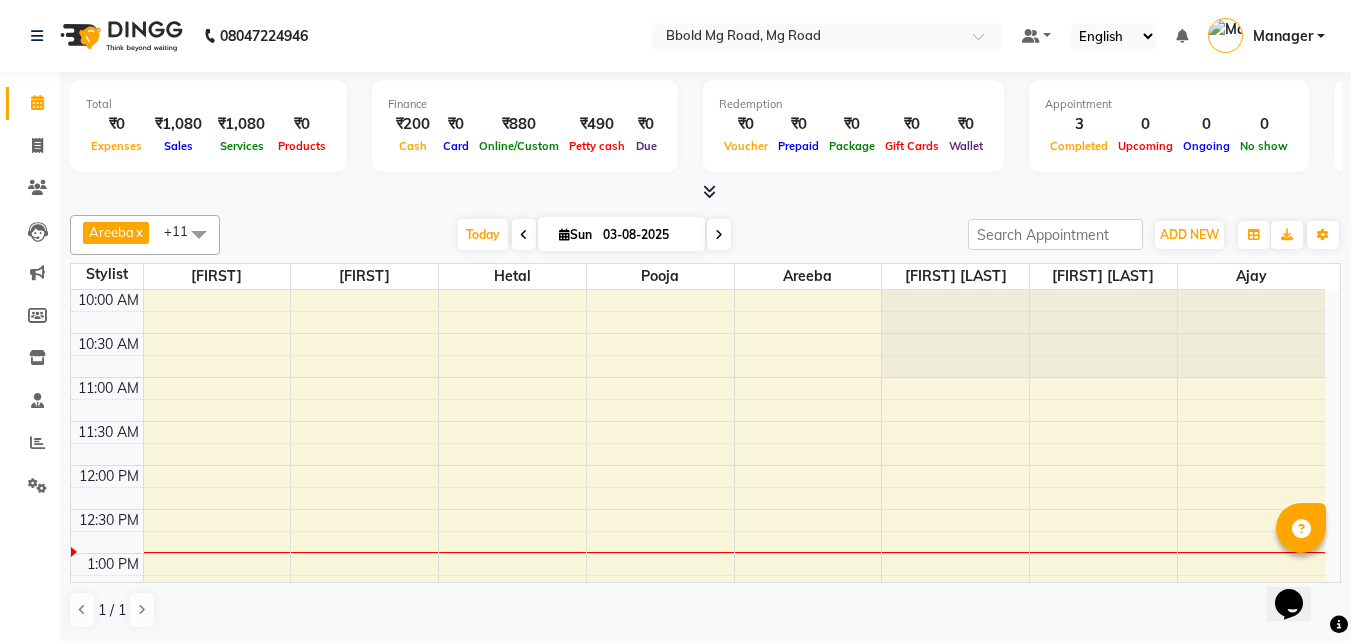 scroll, scrollTop: 0, scrollLeft: 0, axis: both 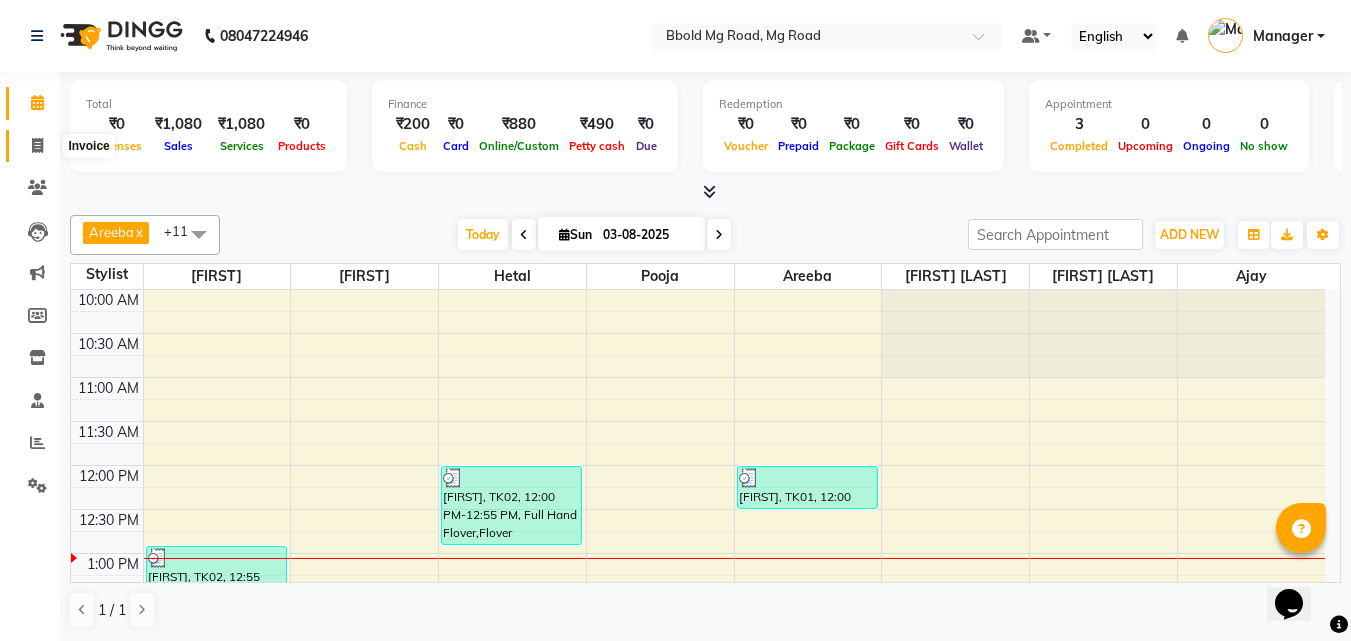 click 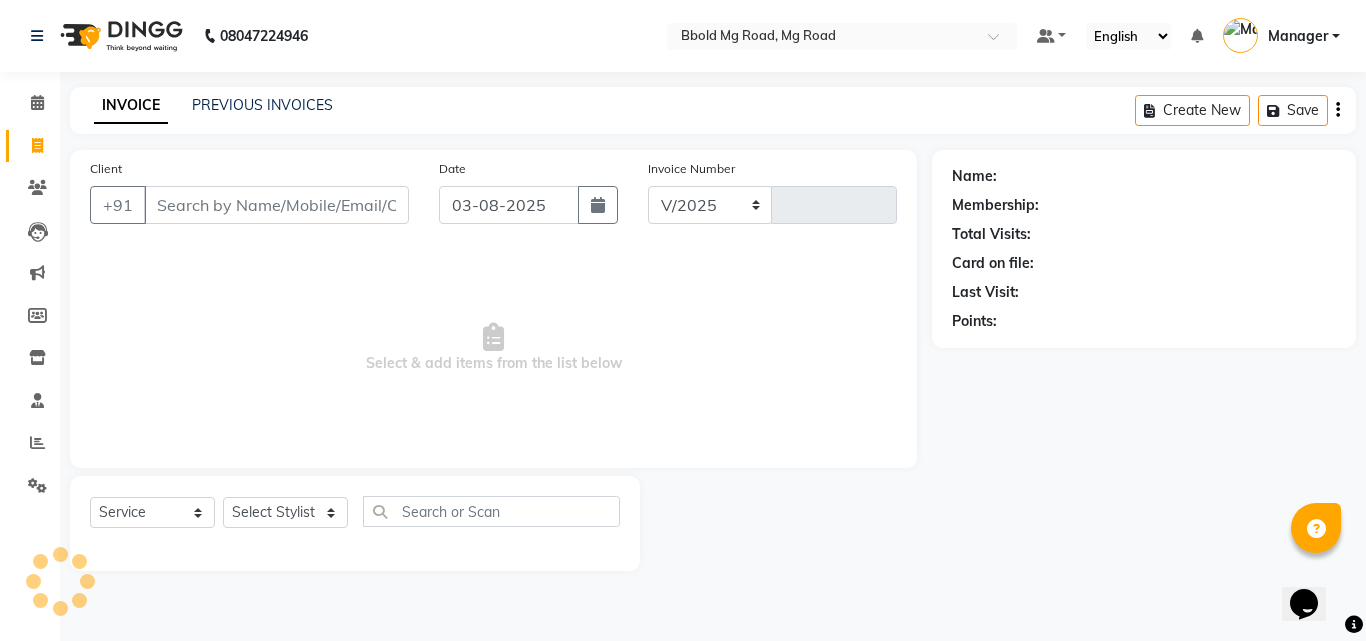 select on "7353" 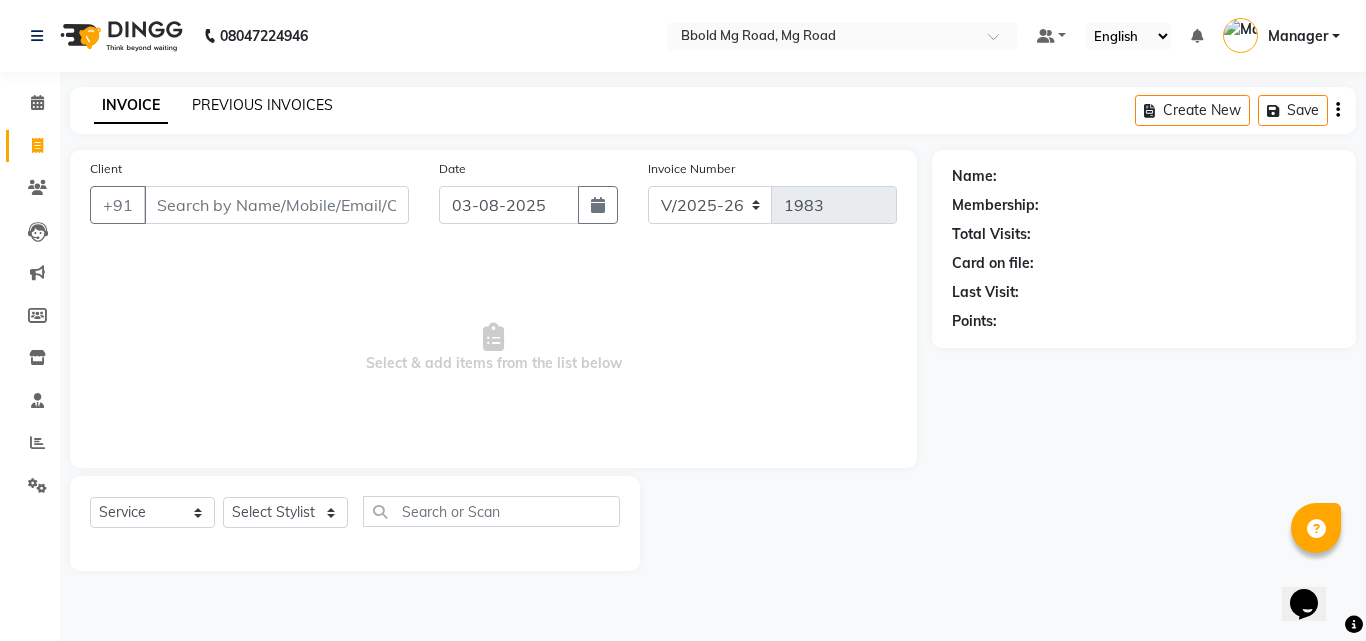 click on "PREVIOUS INVOICES" 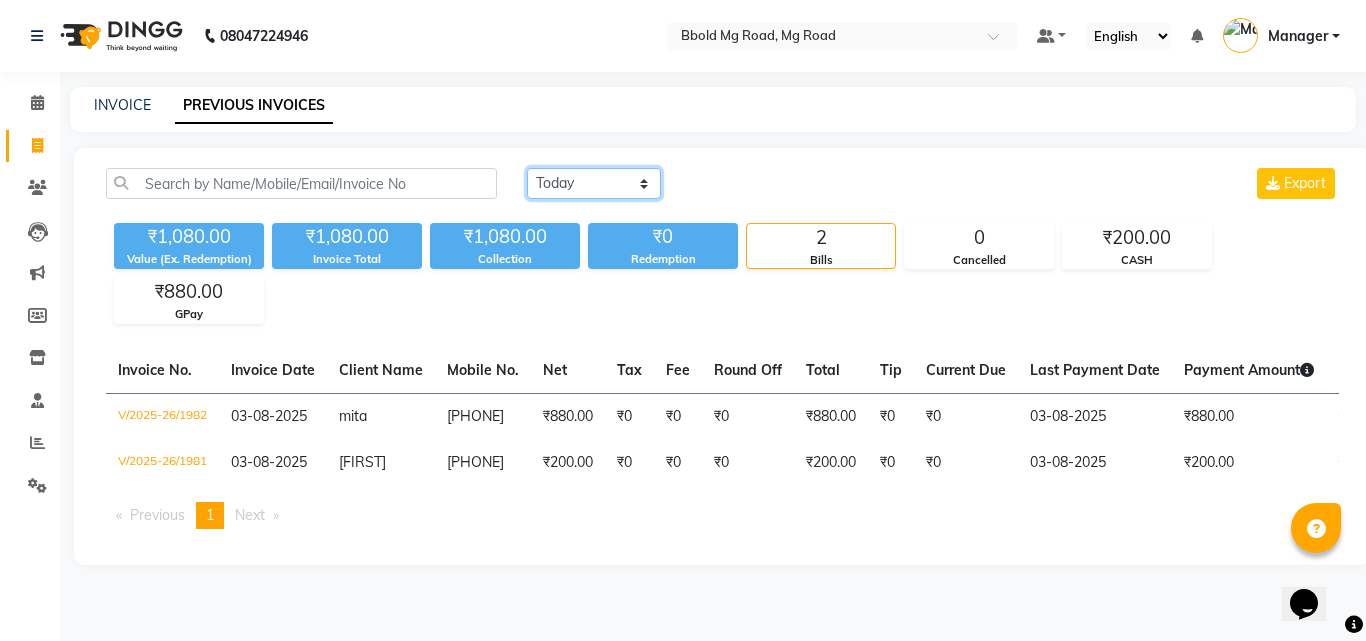 click on "Today Yesterday Custom Range" 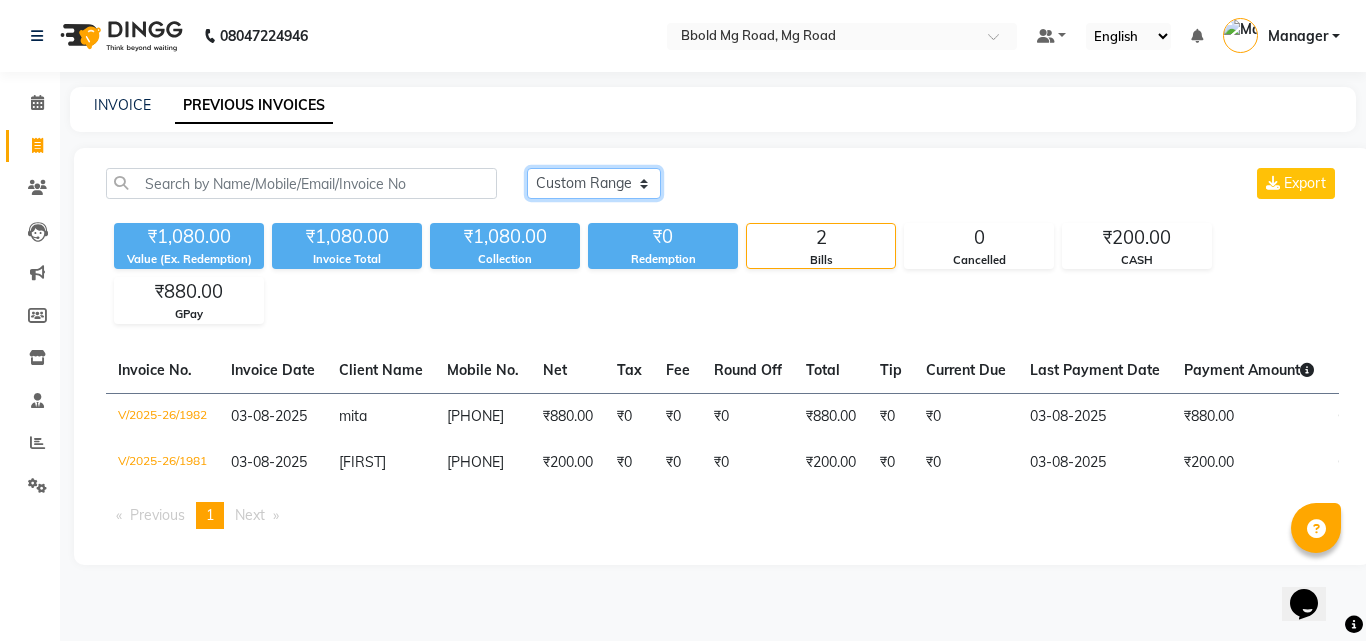 click on "Today Yesterday Custom Range" 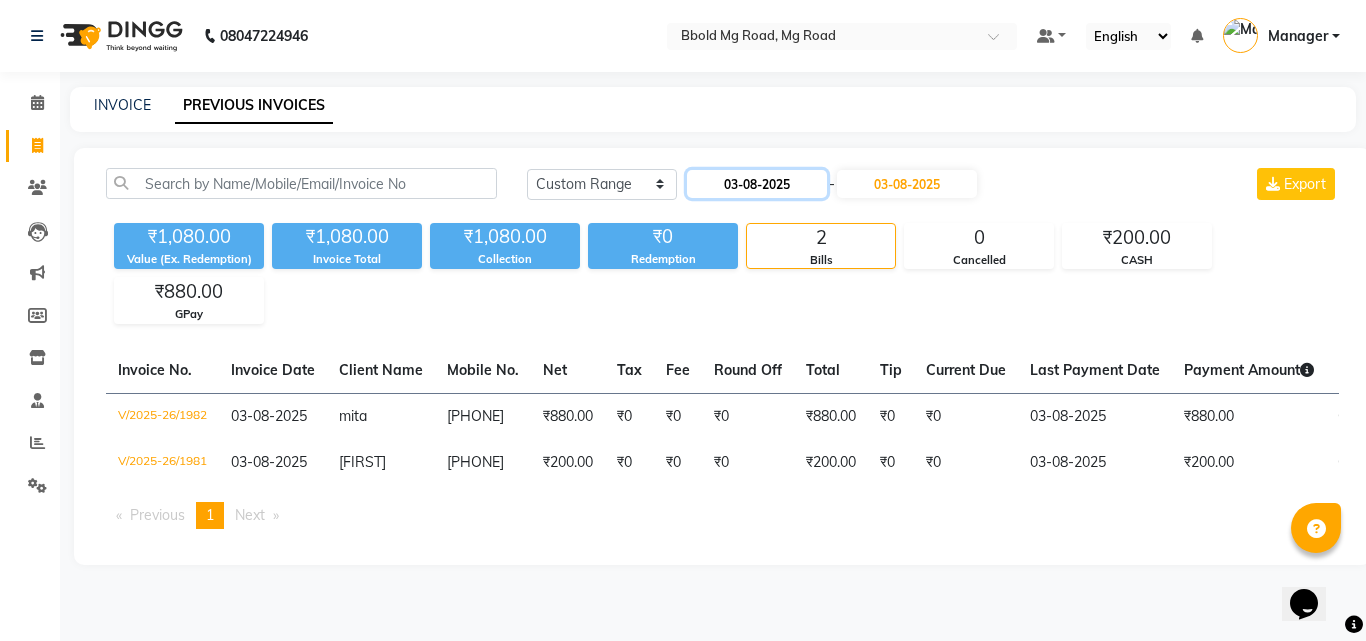 click on "03-08-2025" 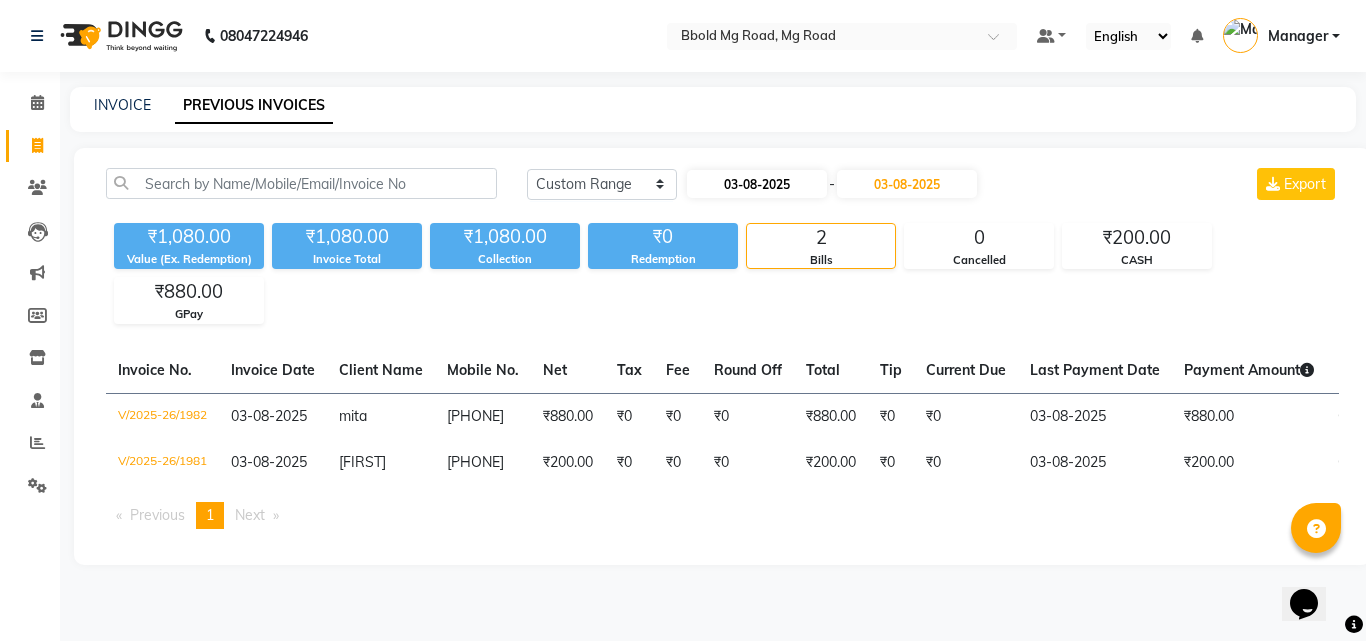 select on "8" 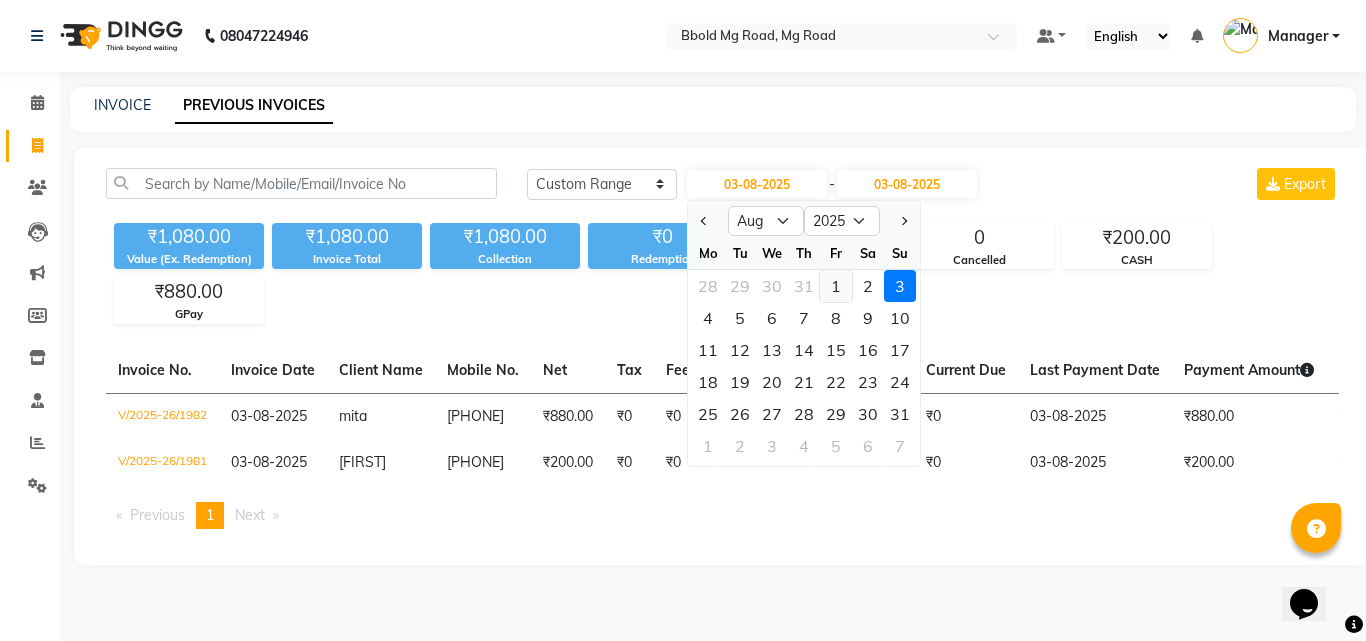 click on "1" 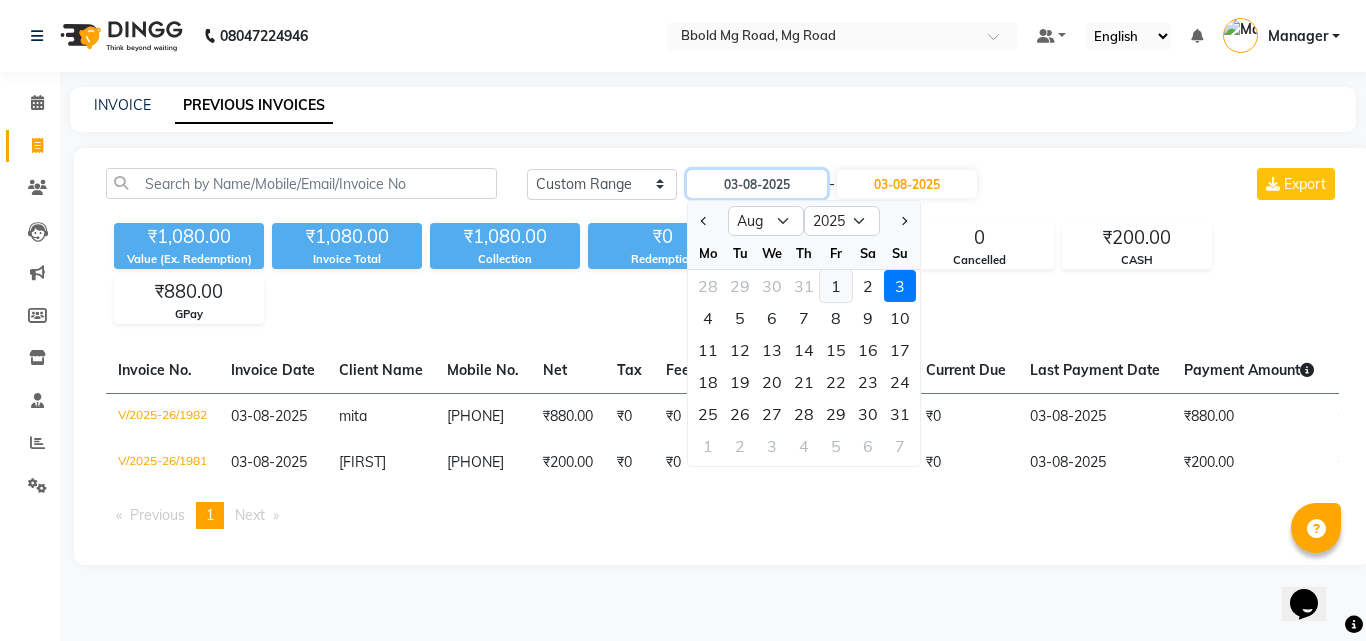 type on "01-08-2025" 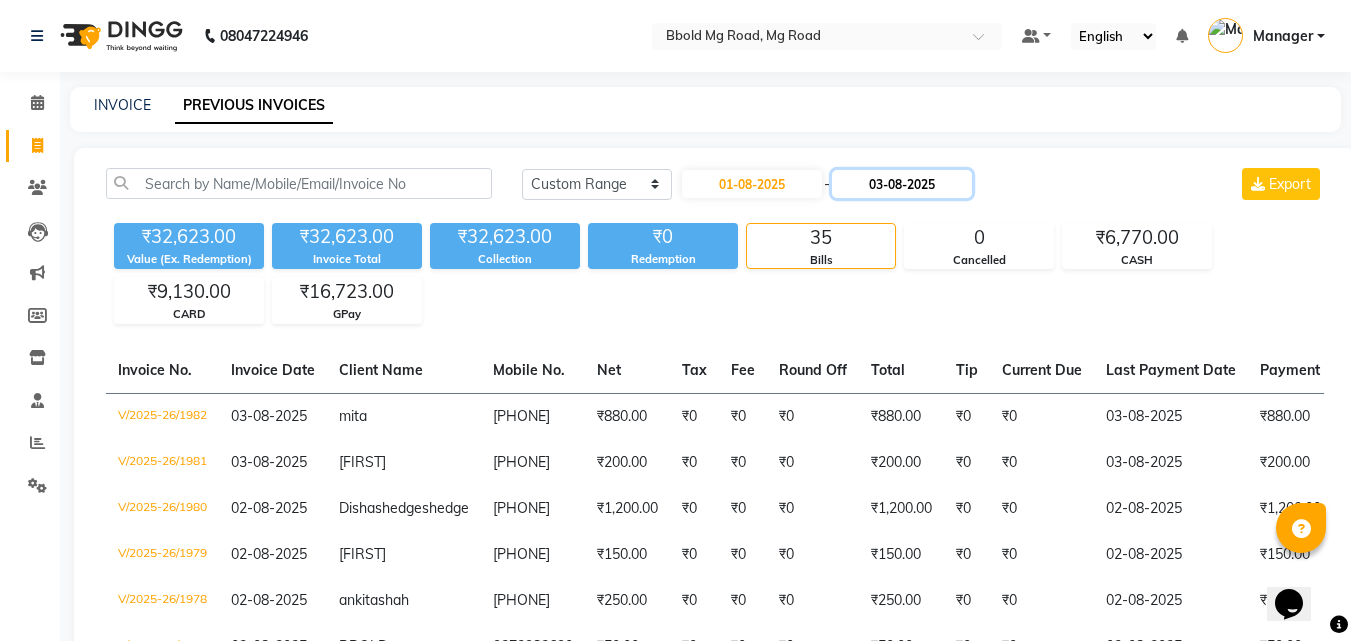 click on "03-08-2025" 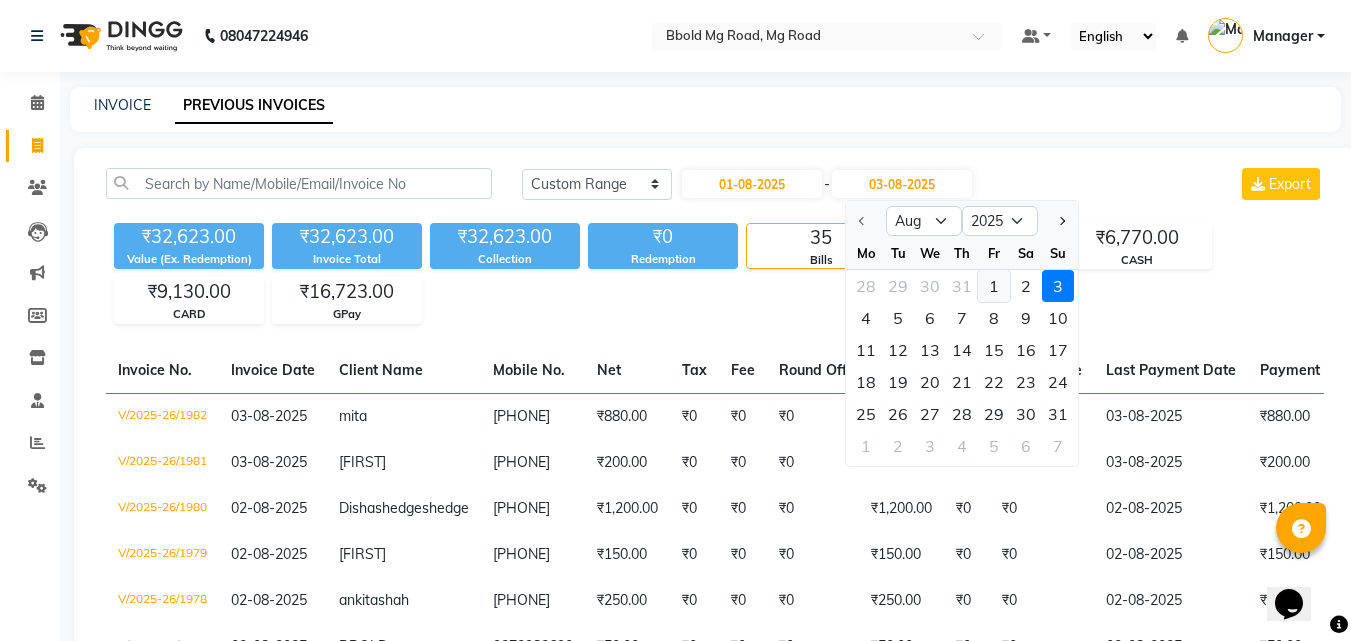 click on "1" 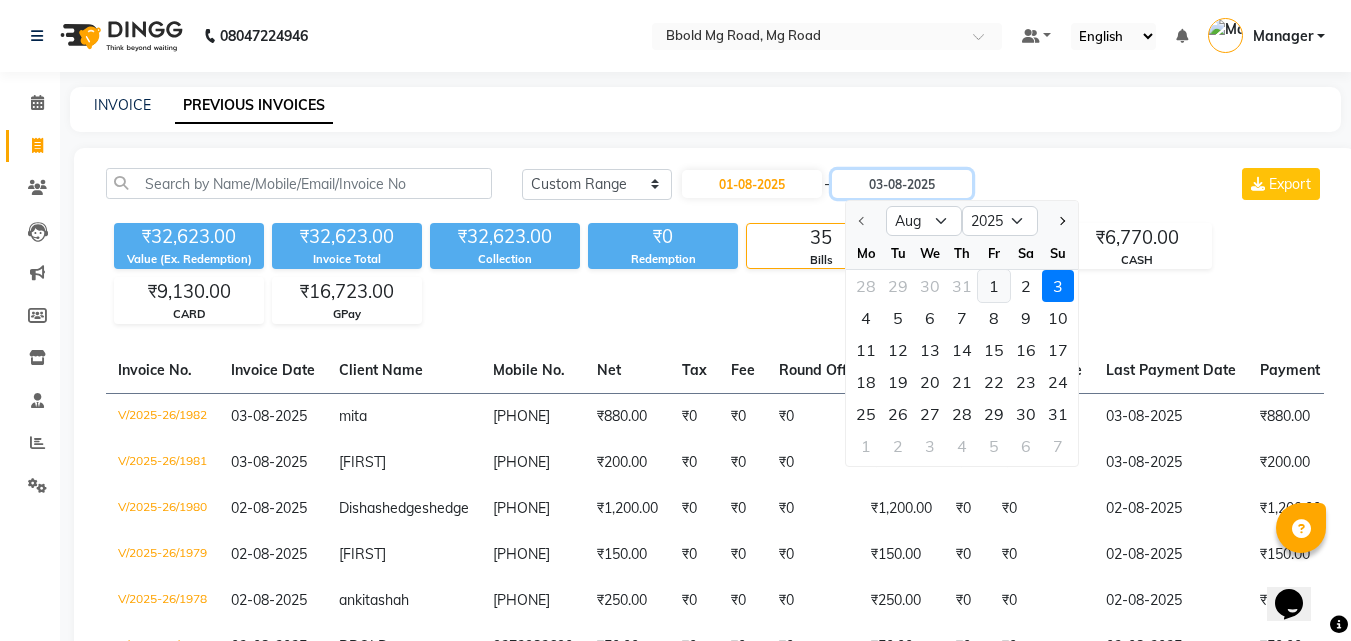type on "01-08-2025" 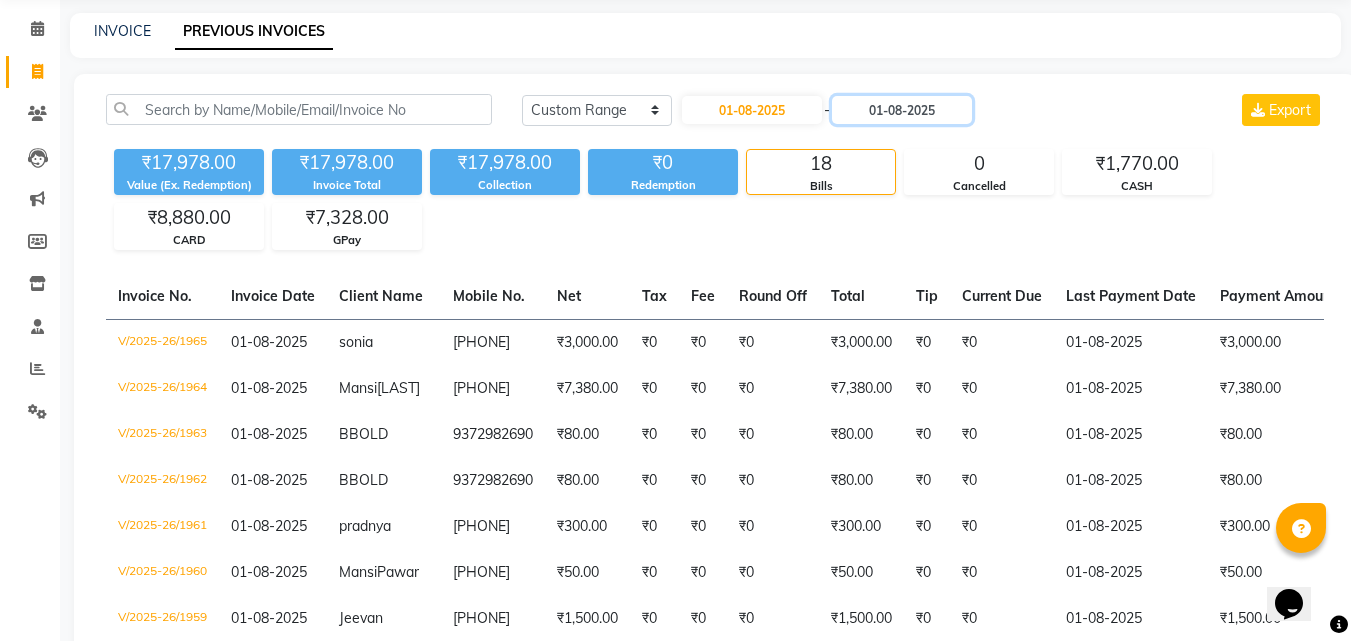 scroll, scrollTop: 83, scrollLeft: 0, axis: vertical 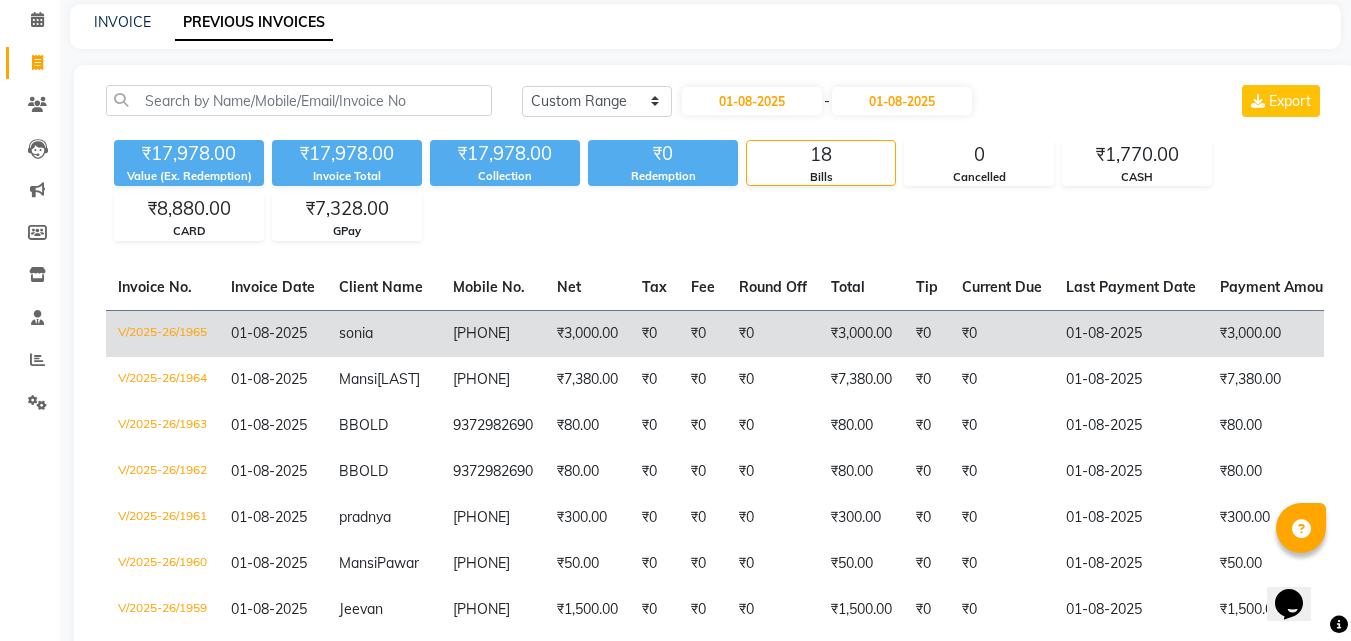 click on "8059432933" 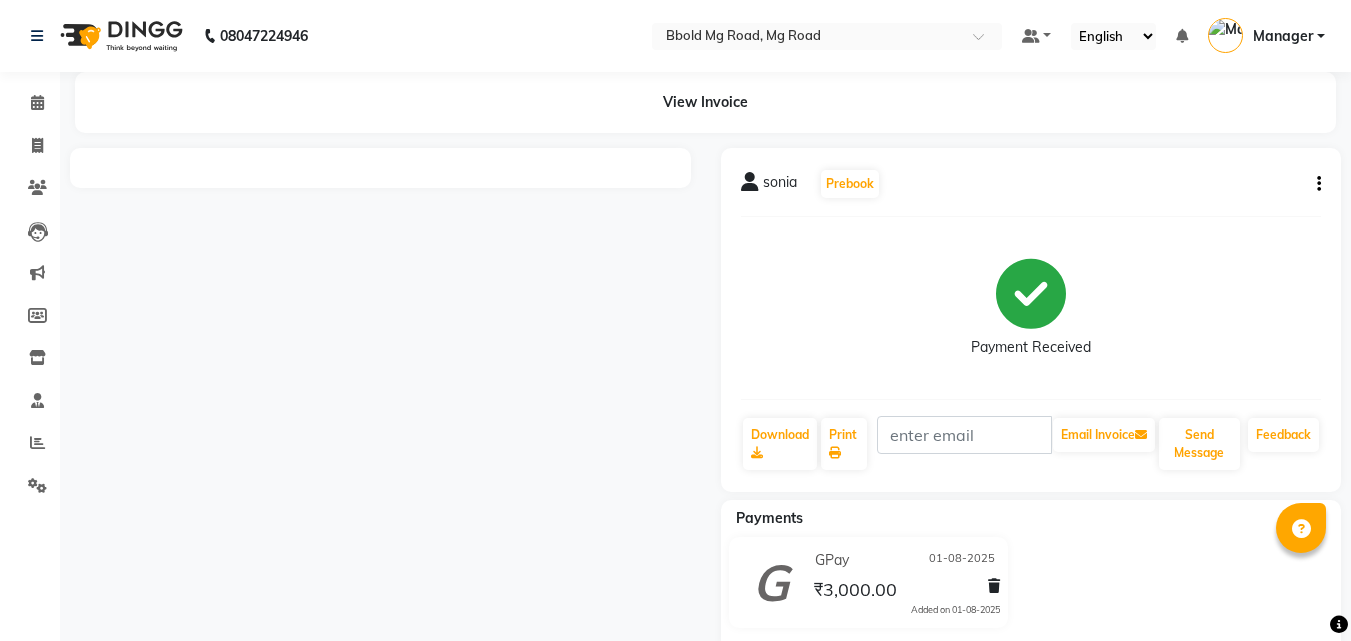 scroll, scrollTop: 0, scrollLeft: 0, axis: both 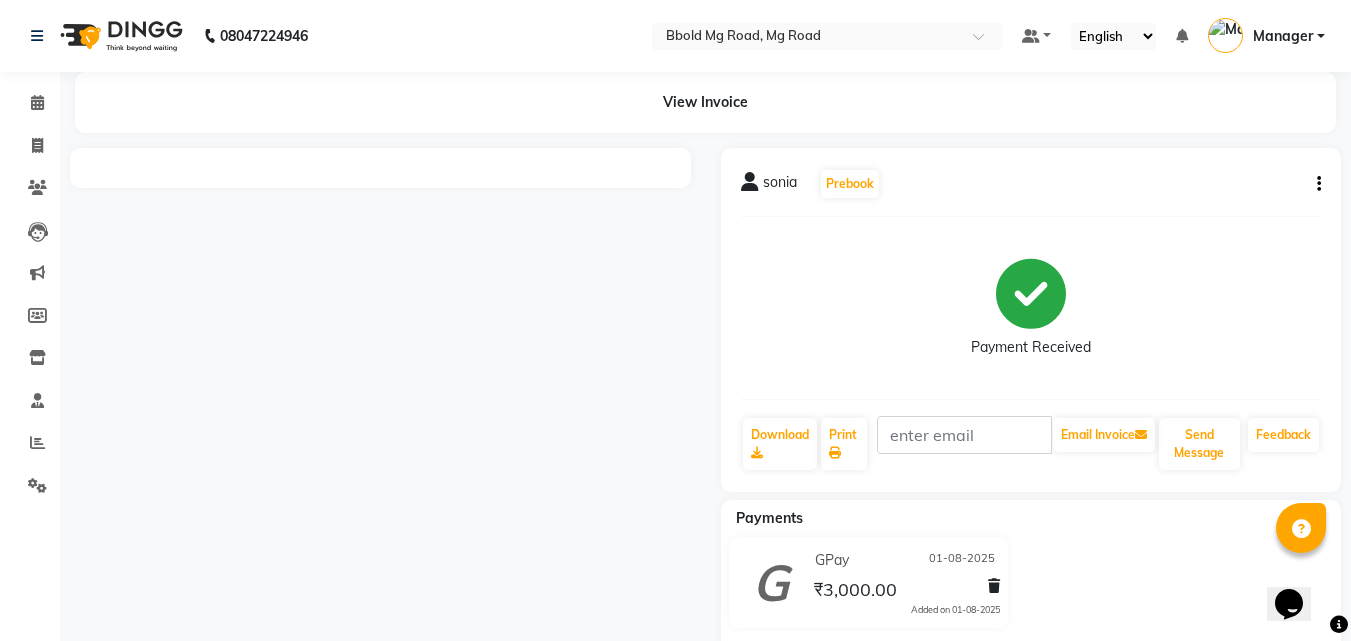 drag, startPoint x: 528, startPoint y: 335, endPoint x: 474, endPoint y: 336, distance: 54.00926 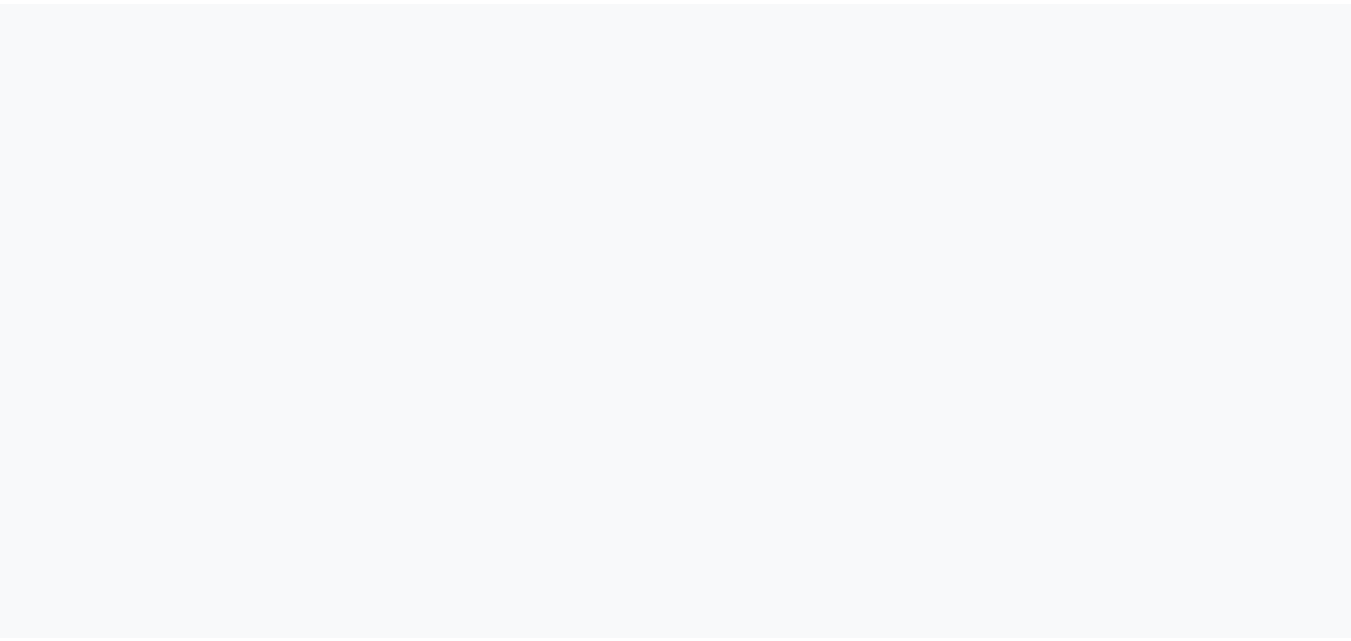 scroll, scrollTop: 0, scrollLeft: 0, axis: both 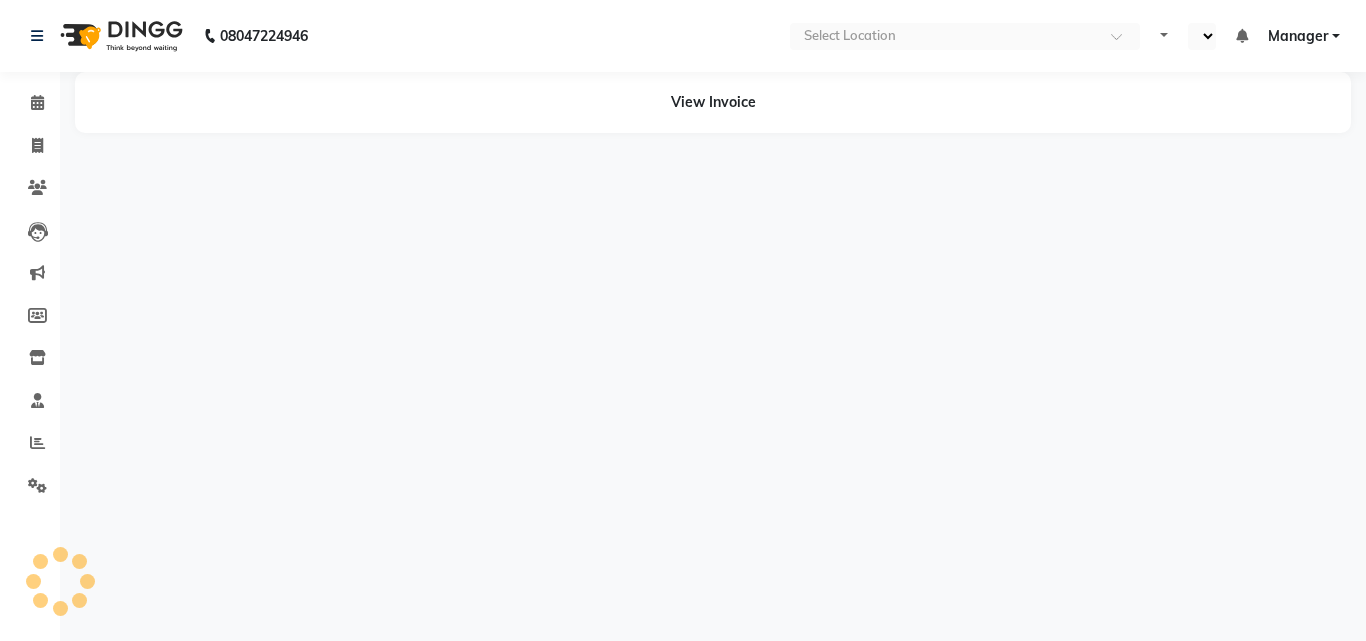 select on "en" 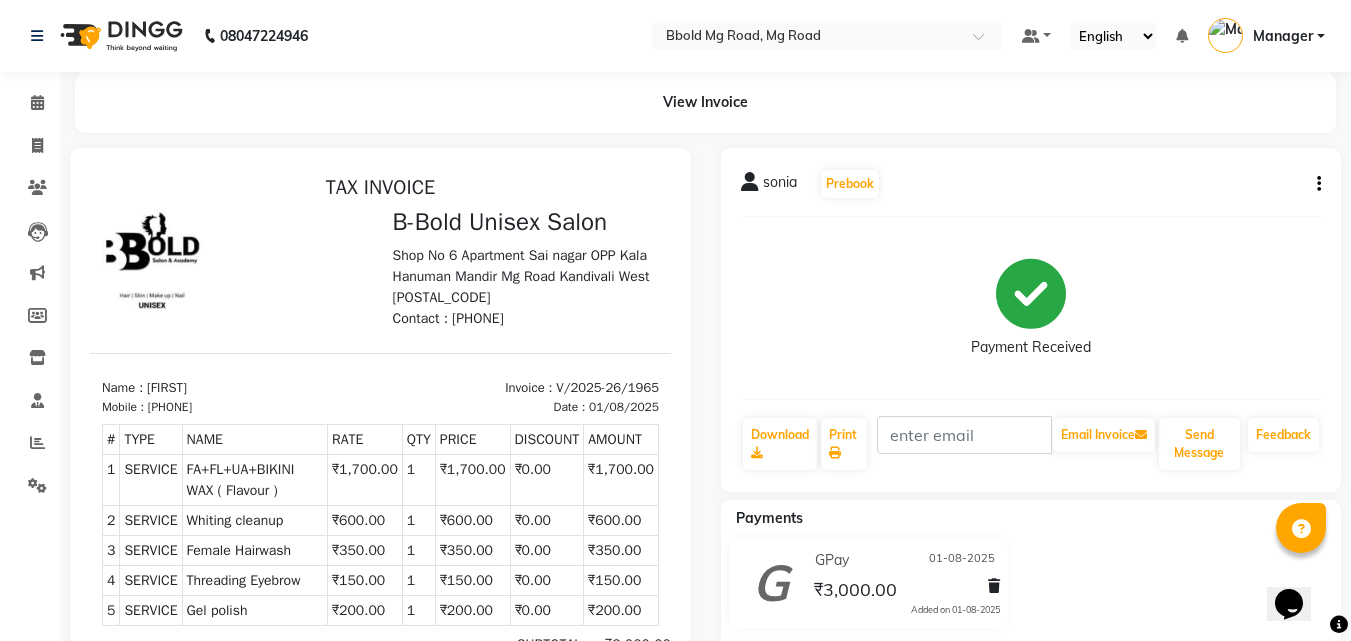 scroll, scrollTop: 0, scrollLeft: 0, axis: both 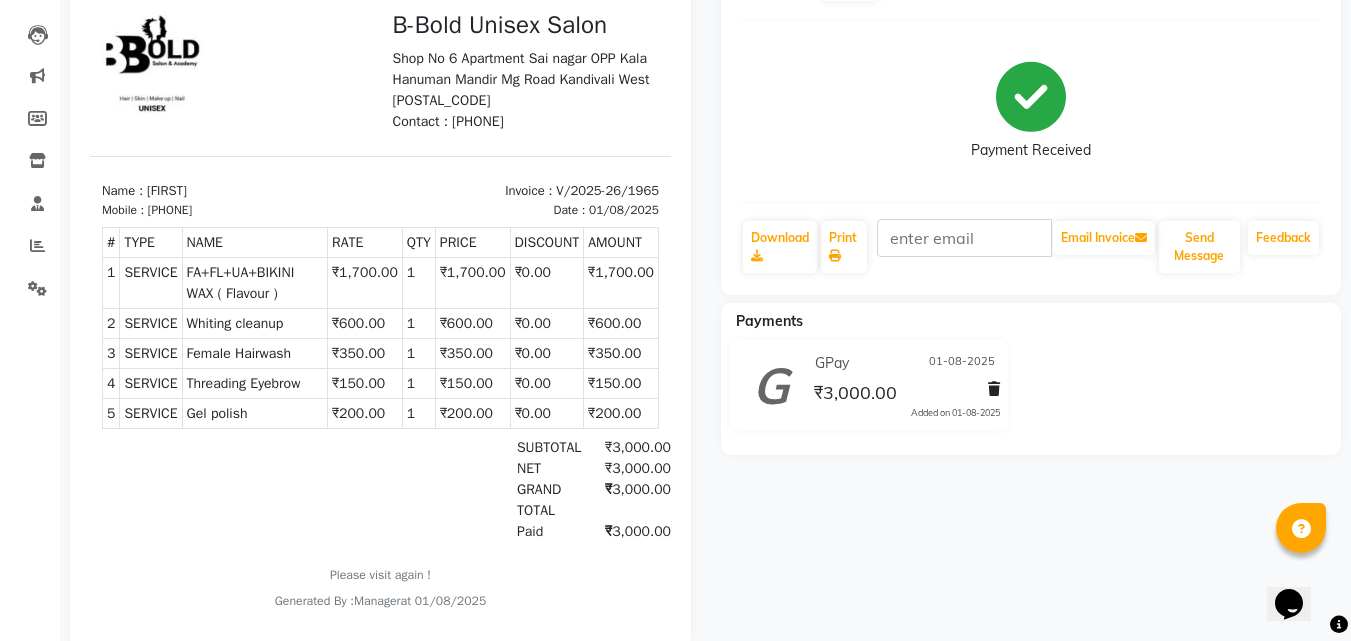 click on "Payments" 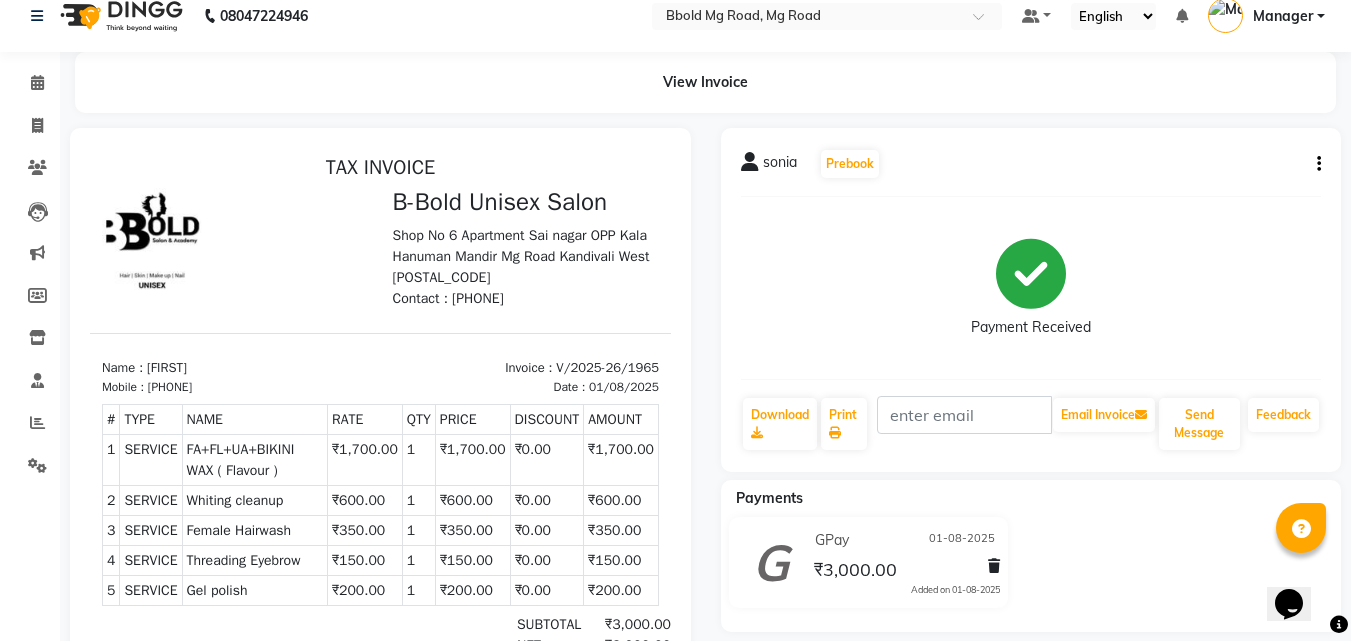 scroll, scrollTop: 0, scrollLeft: 0, axis: both 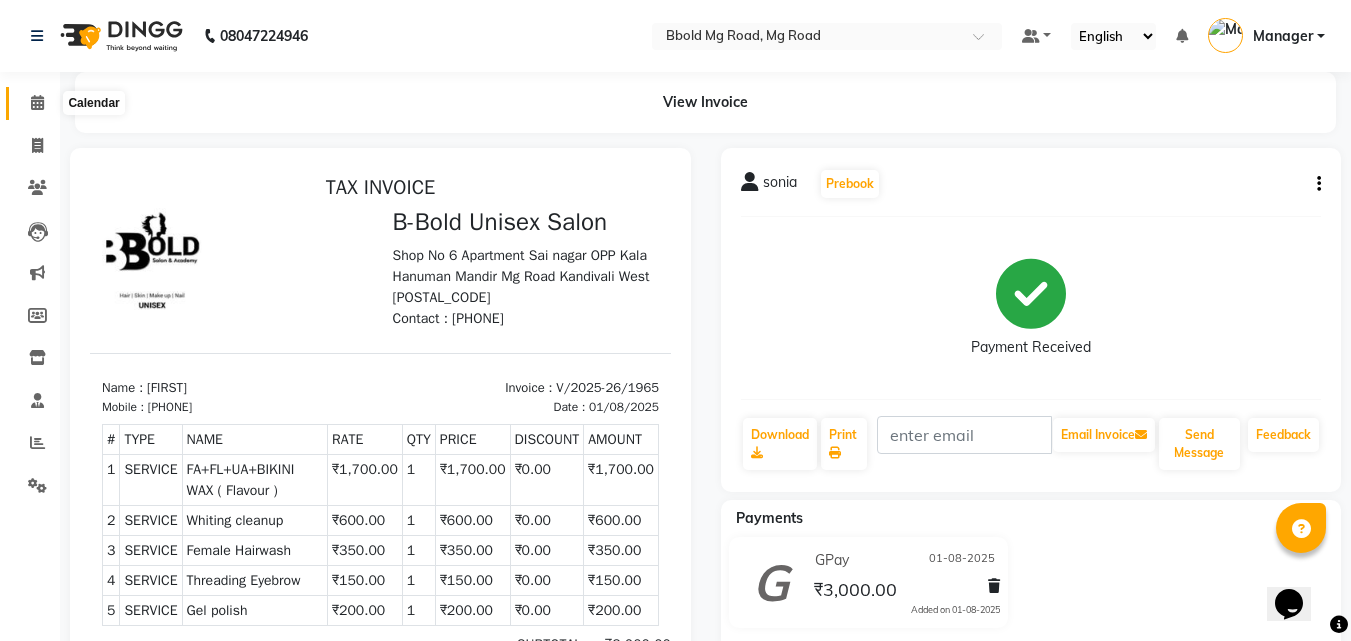 click 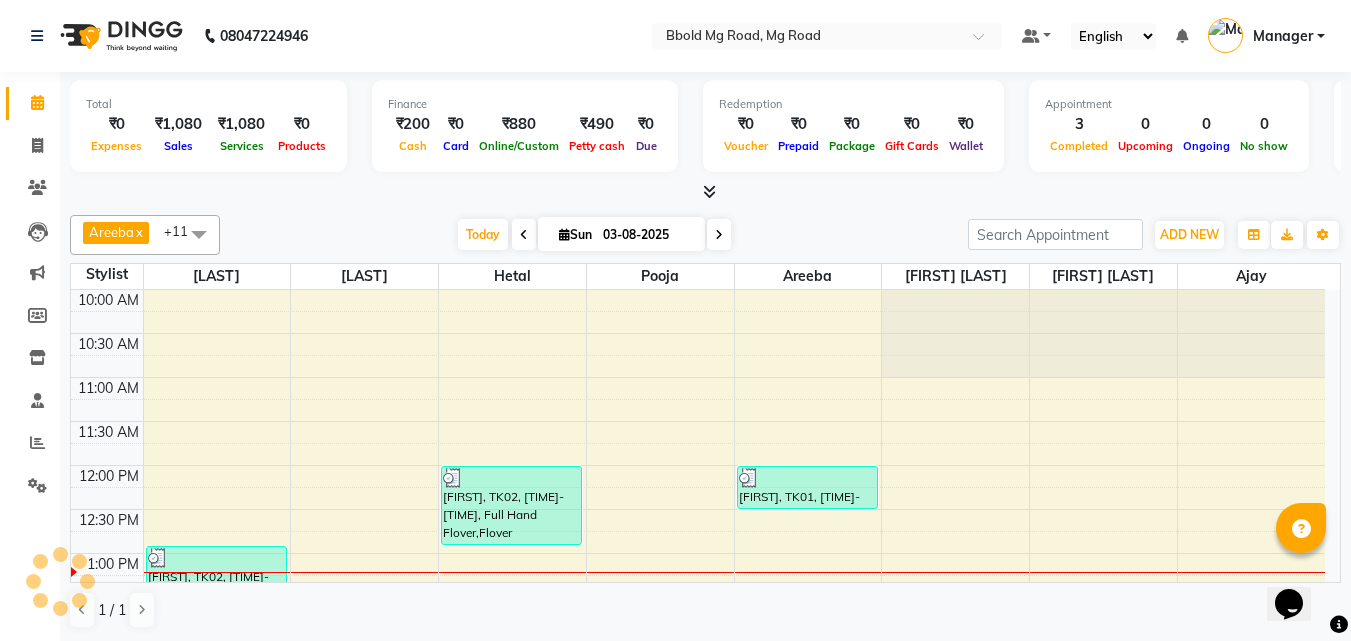 scroll, scrollTop: 0, scrollLeft: 0, axis: both 